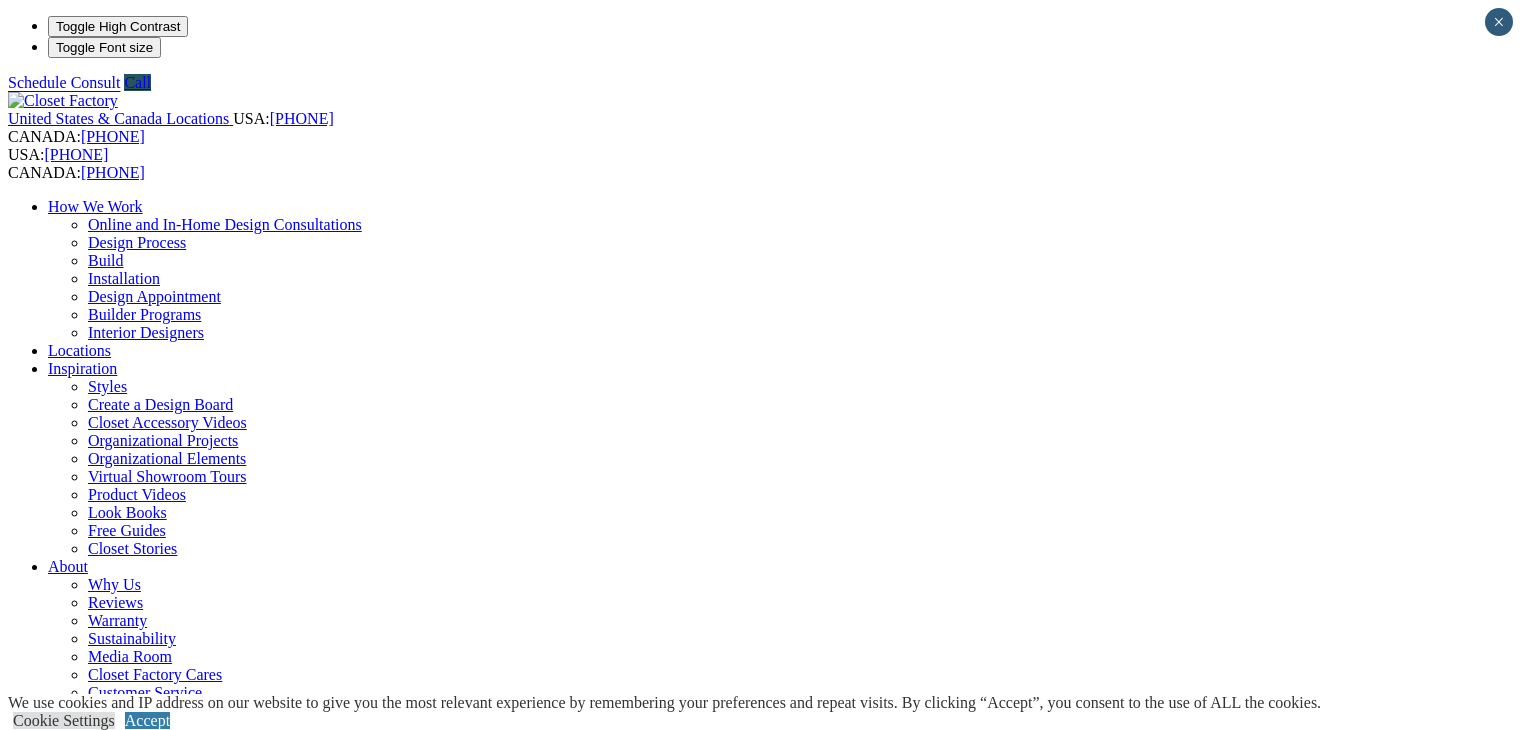 scroll, scrollTop: 22, scrollLeft: 0, axis: vertical 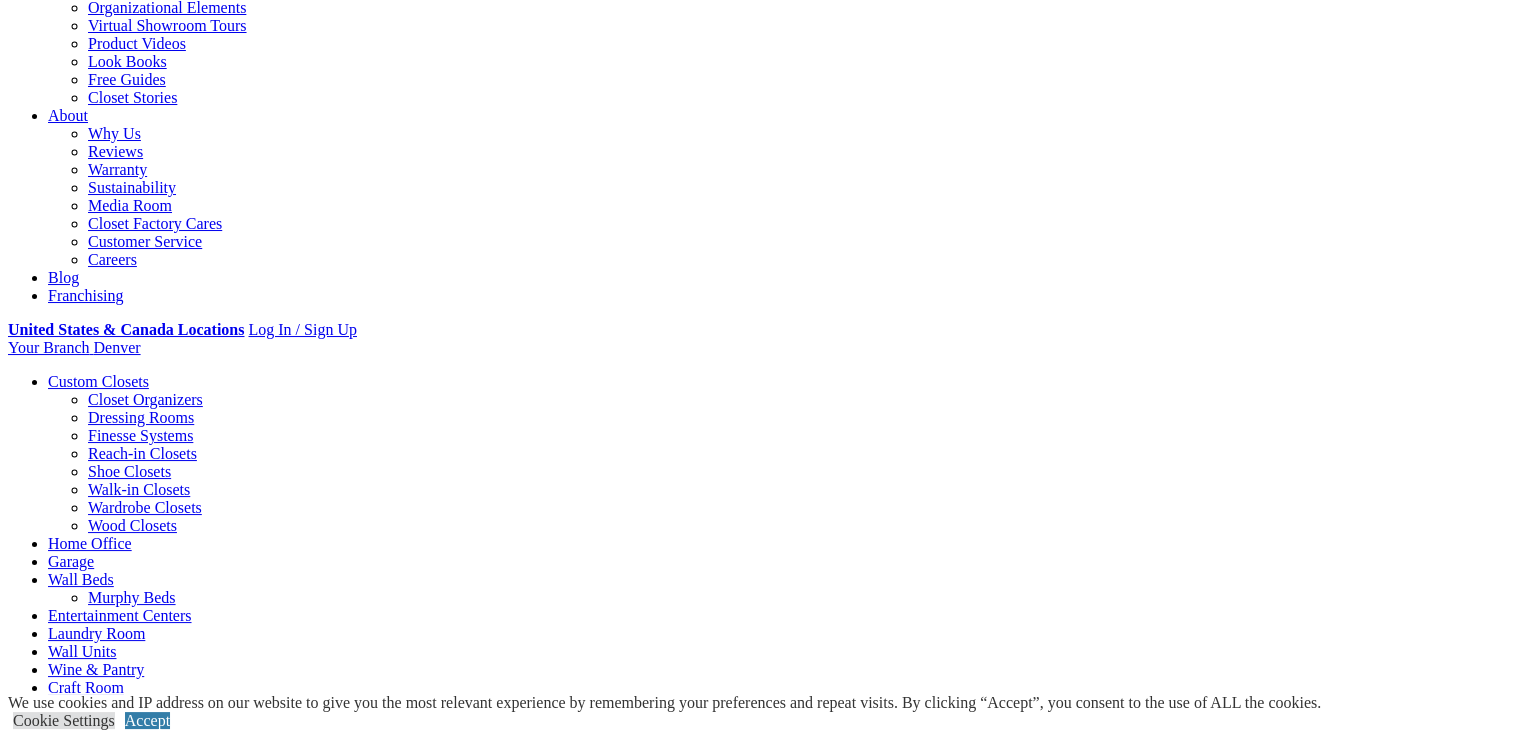 click on "Load More" at bounding box center (761, 5841) 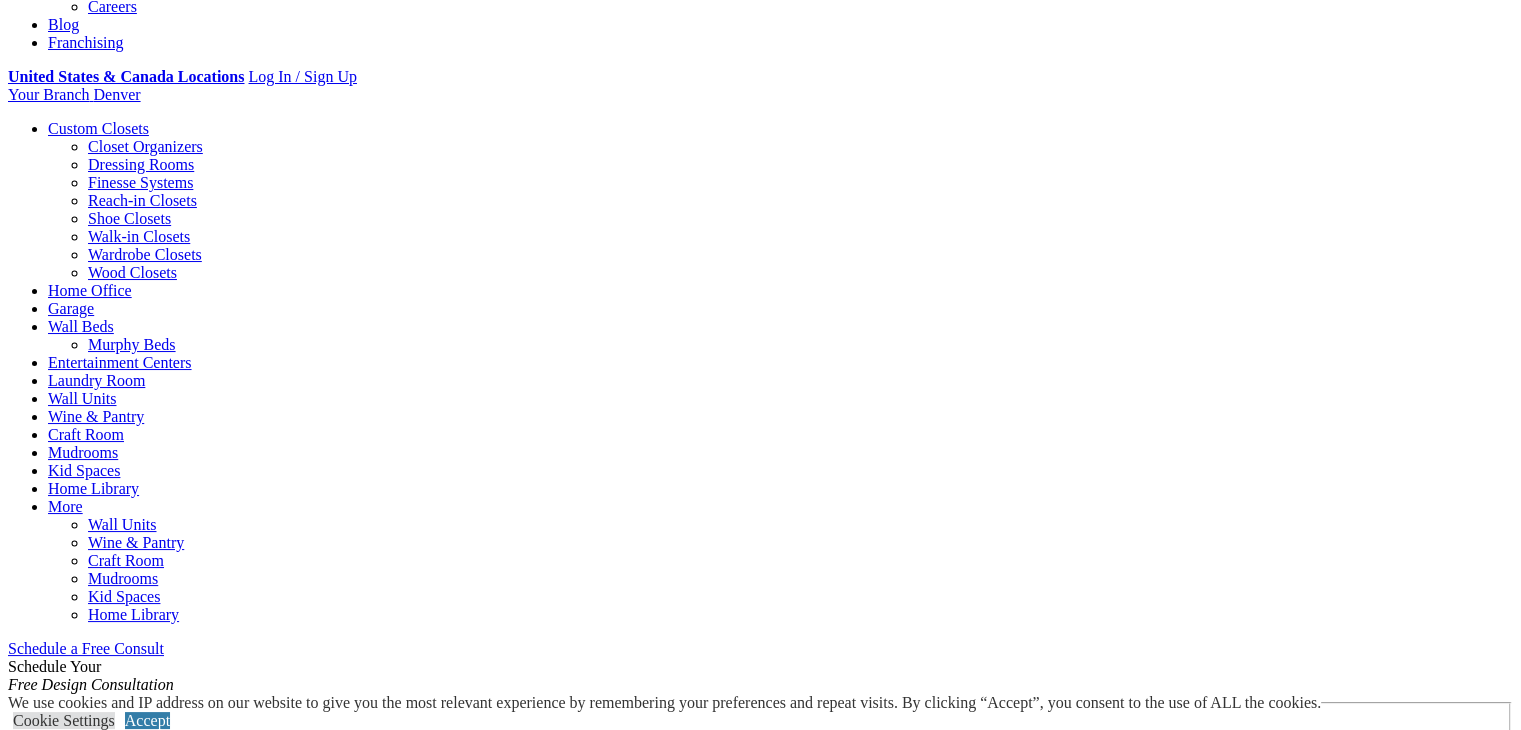 scroll, scrollTop: 751, scrollLeft: 0, axis: vertical 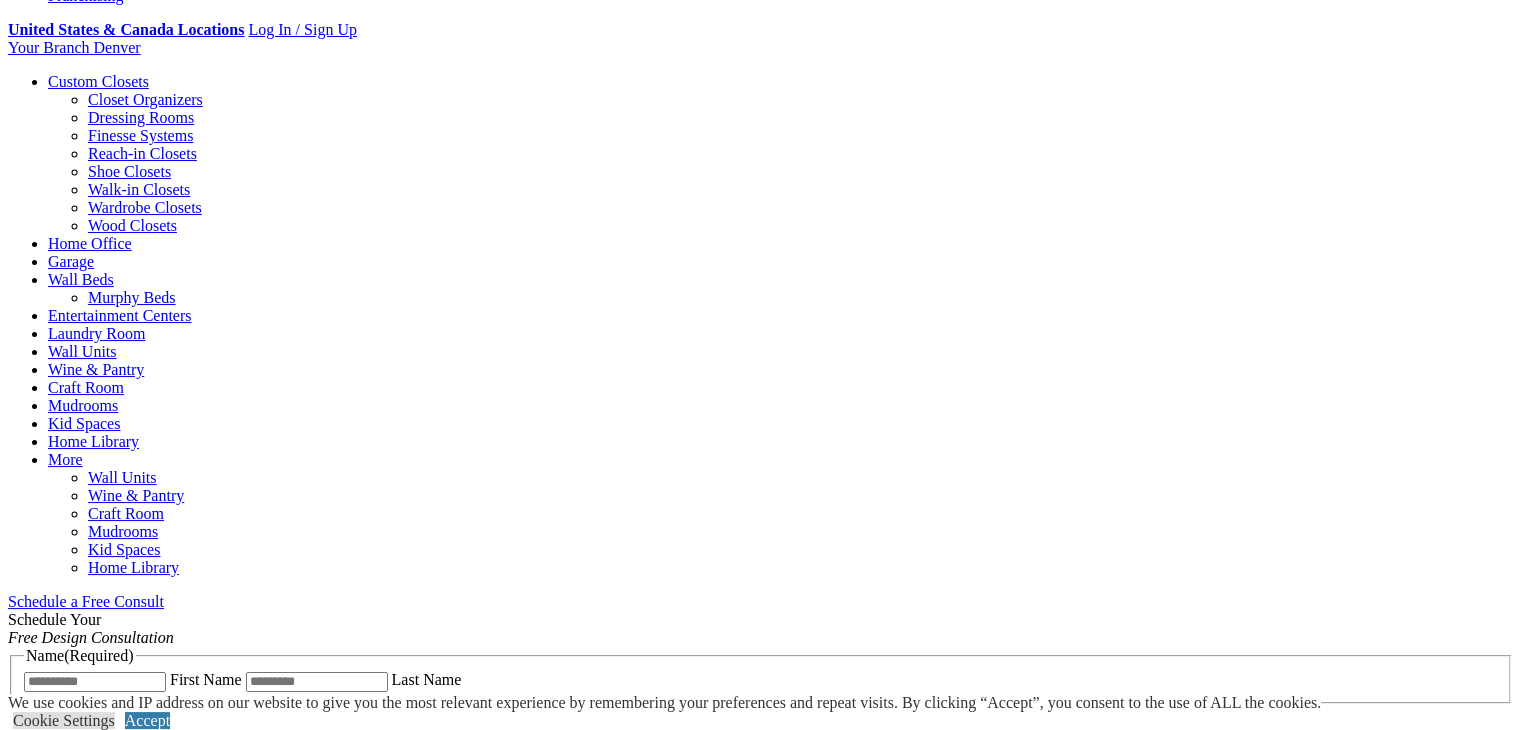 click on "Load More" at bounding box center (761, 7083) 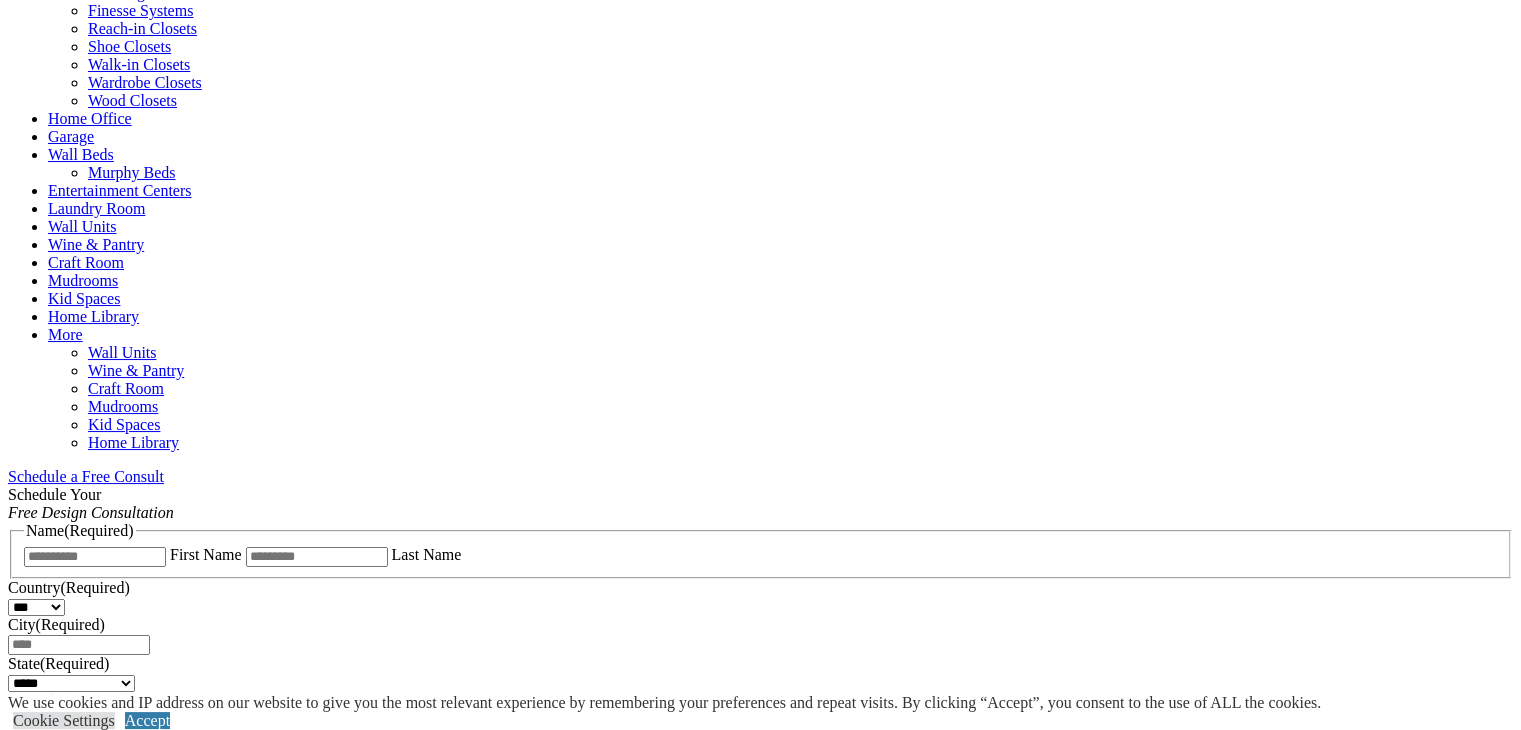 scroll, scrollTop: 880, scrollLeft: 0, axis: vertical 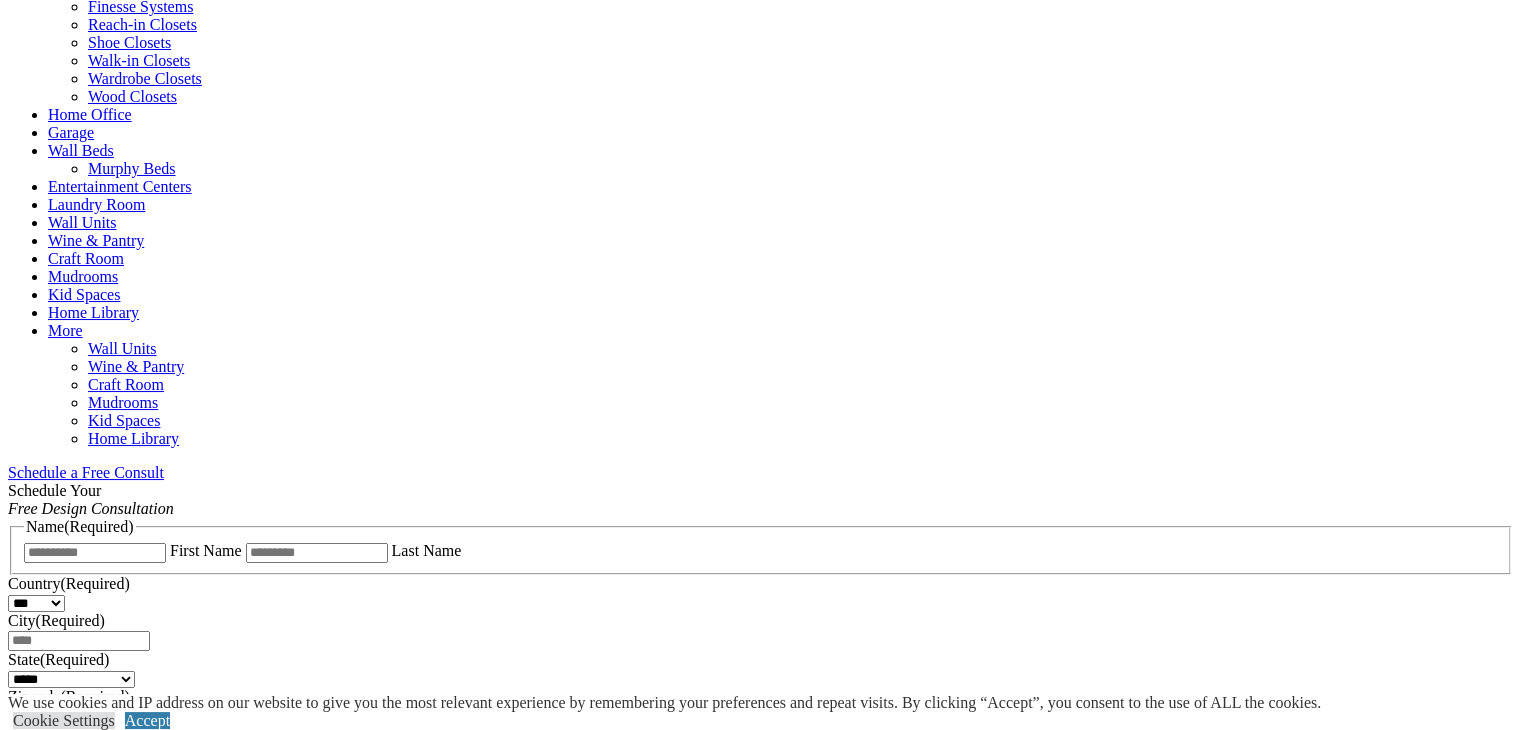 click on "Load More" at bounding box center [761, 8944] 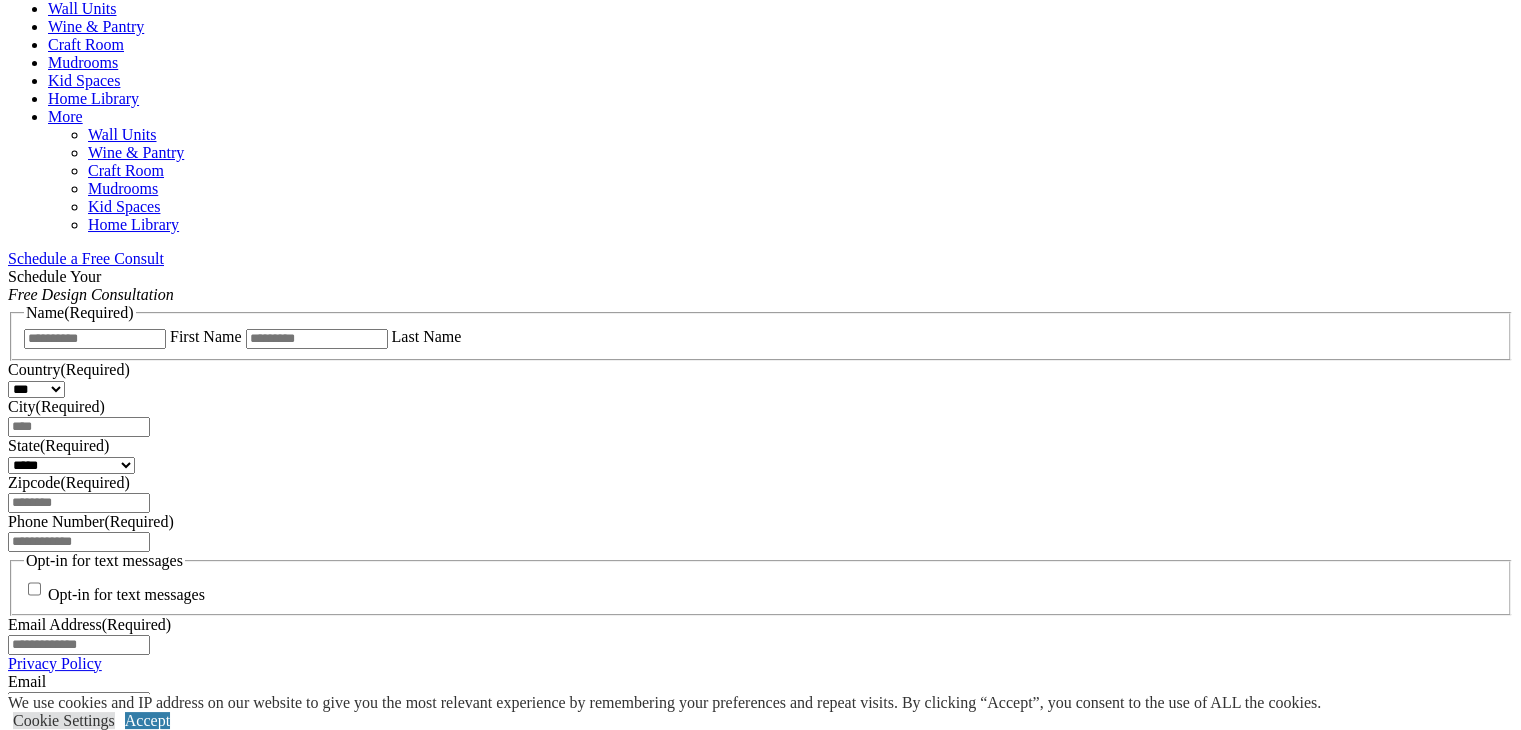 scroll, scrollTop: 1095, scrollLeft: 0, axis: vertical 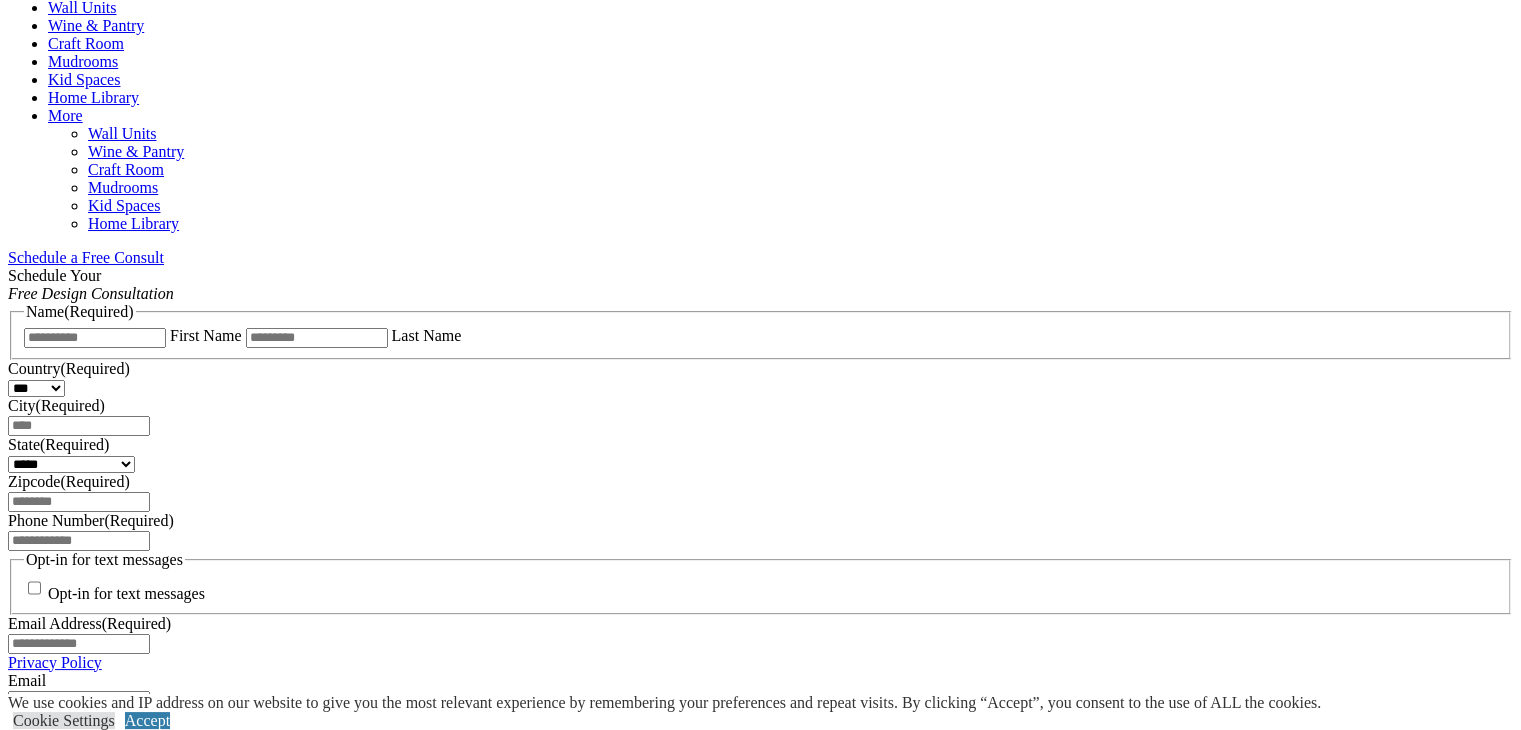 click on "Load More" at bounding box center (761, 11279) 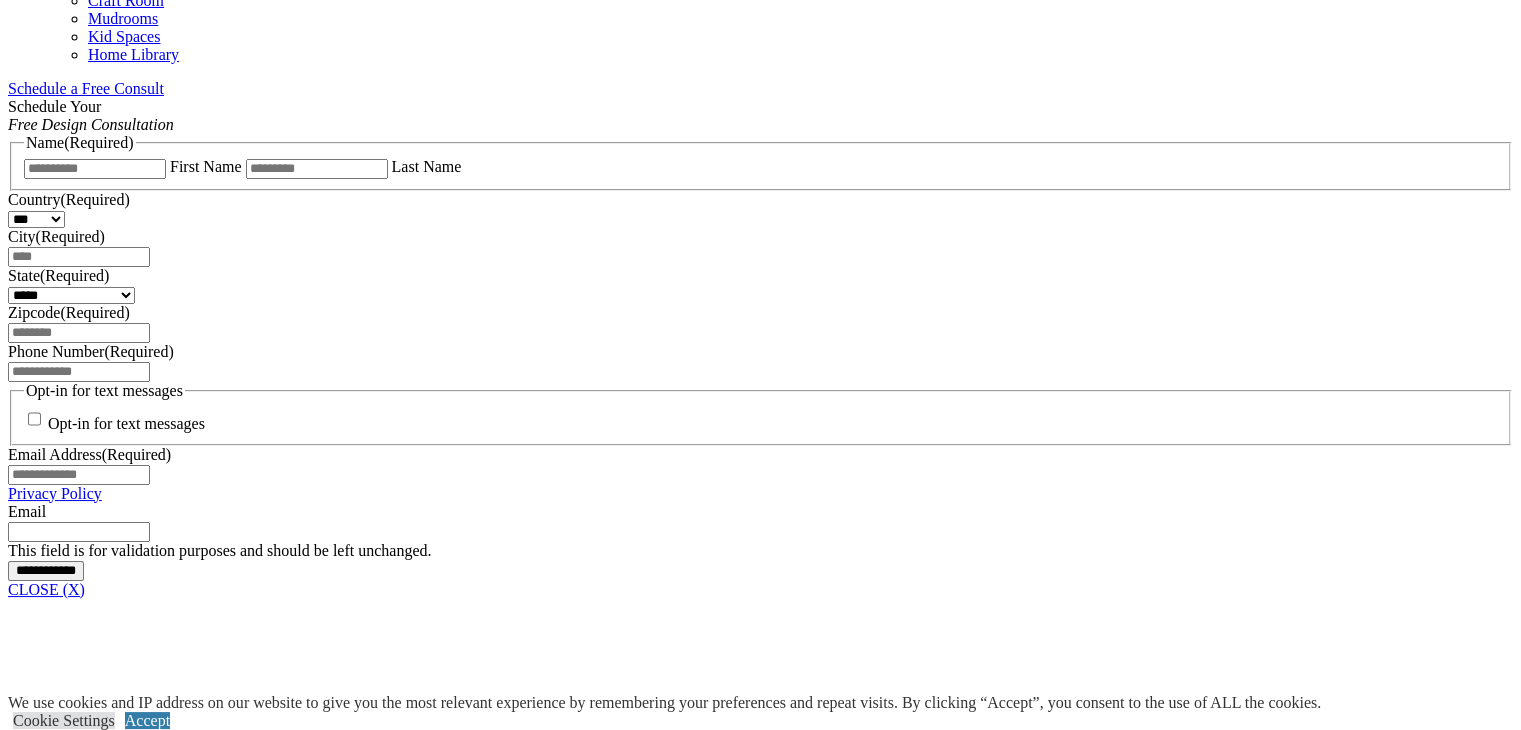 scroll, scrollTop: 1278, scrollLeft: 0, axis: vertical 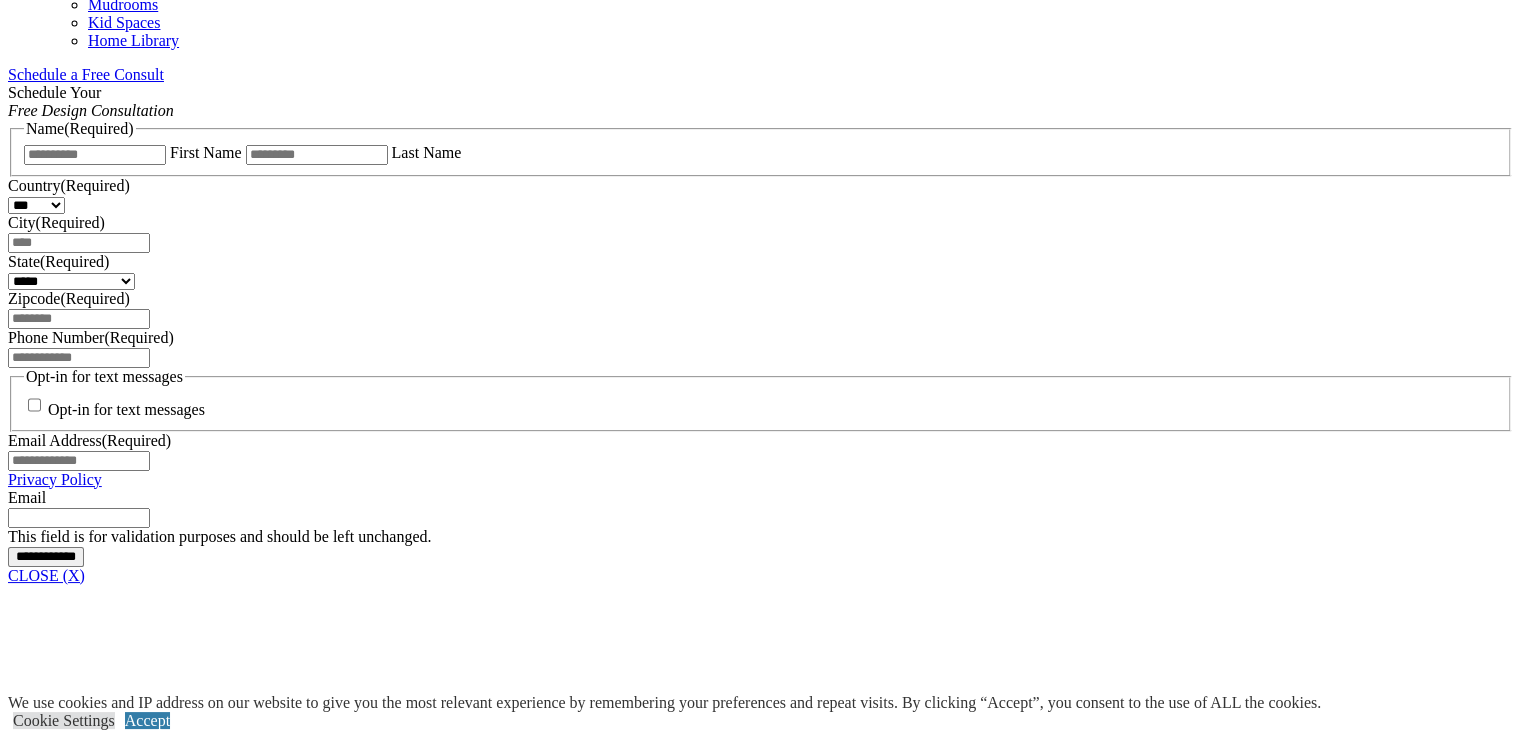 click on "Load More" at bounding box center [761, 12778] 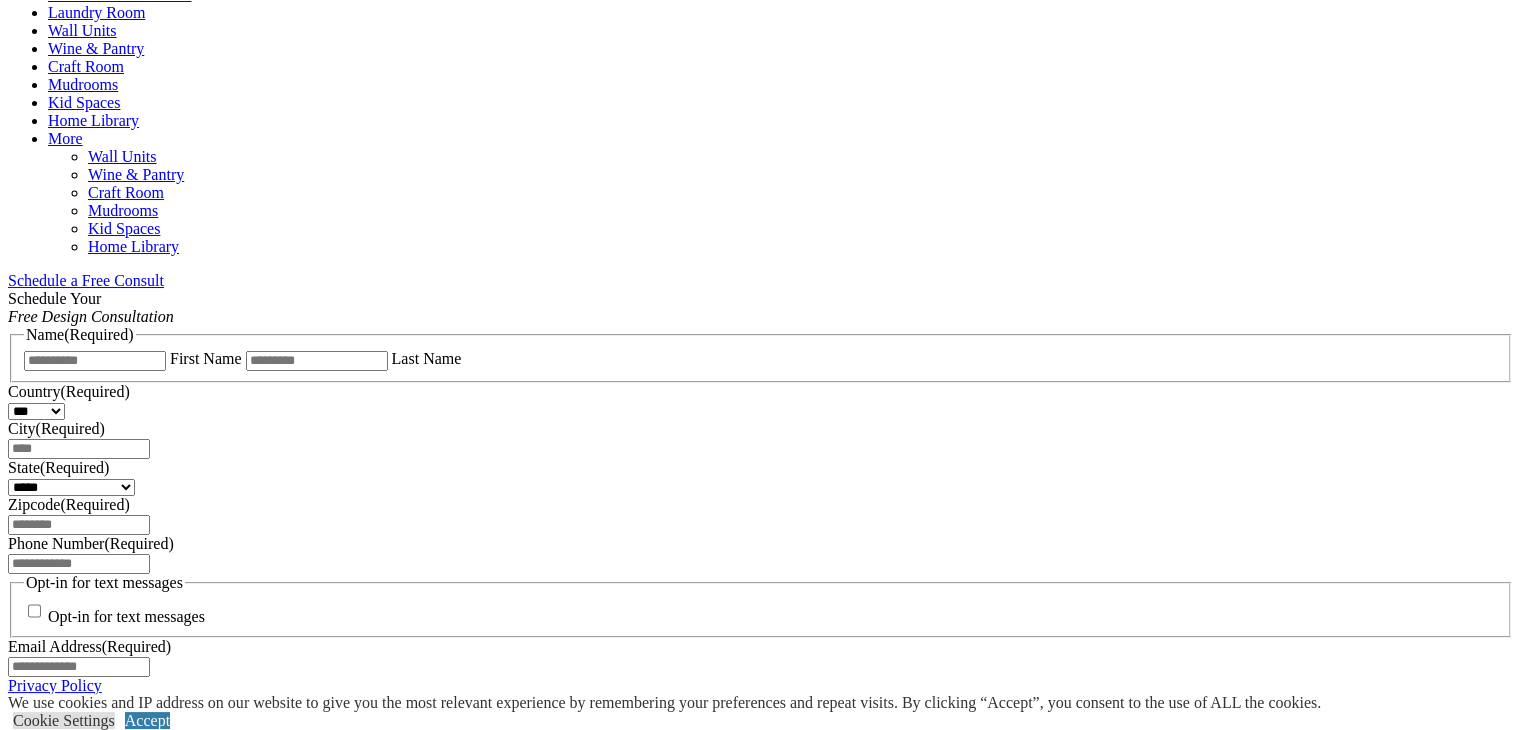 scroll, scrollTop: 1075, scrollLeft: 0, axis: vertical 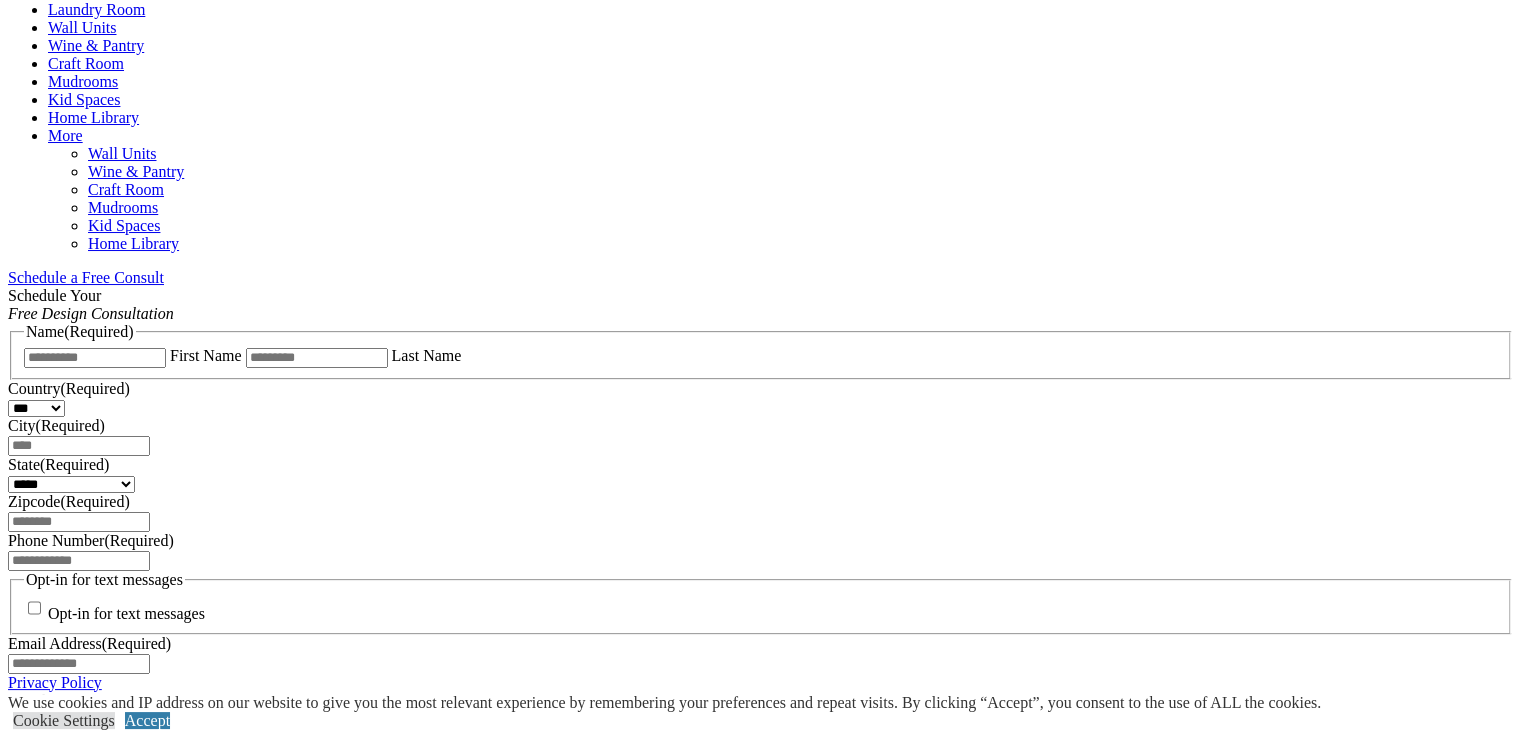 click on "CLOSE (X)" at bounding box center [46, 778] 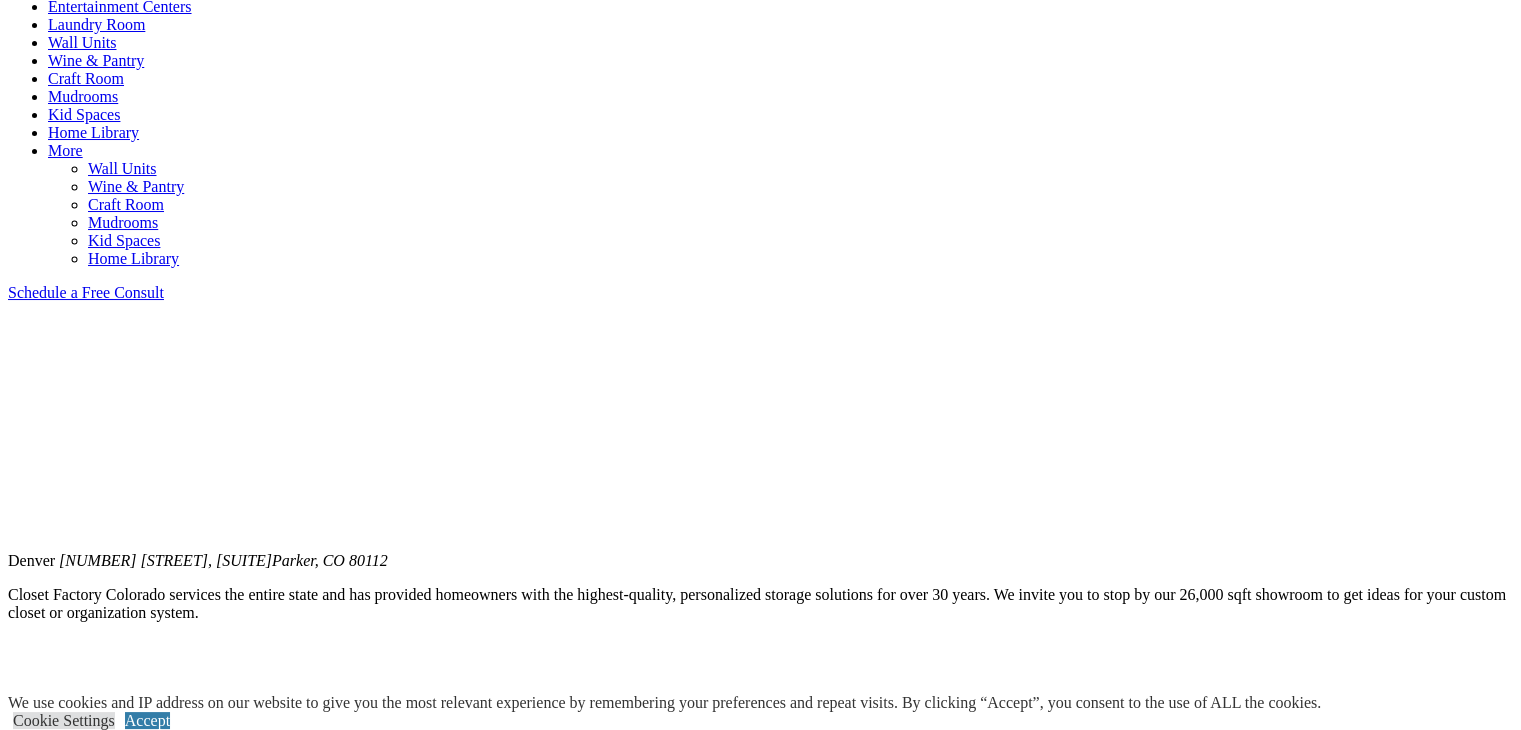 scroll, scrollTop: 1062, scrollLeft: 0, axis: vertical 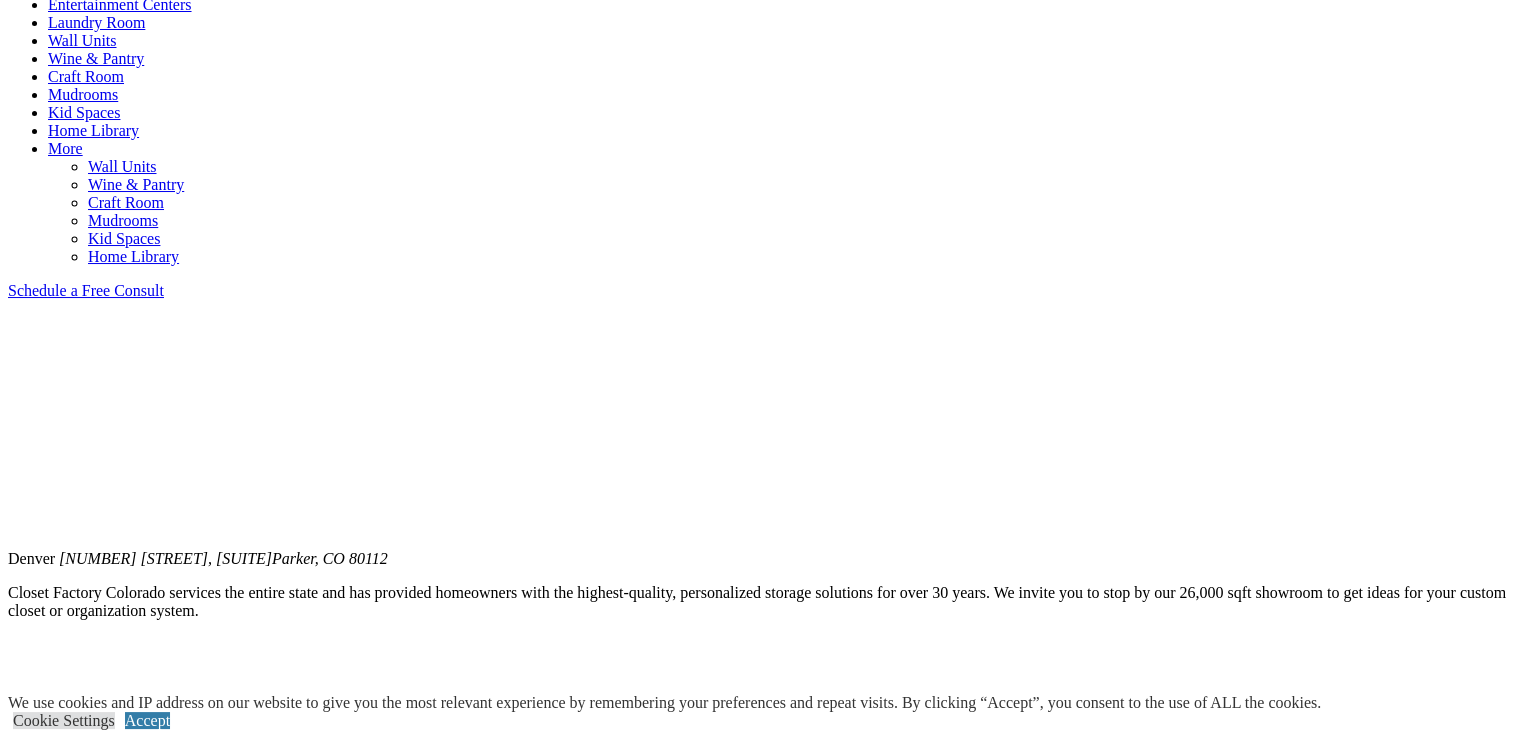 click on "Expand List" at bounding box center (47, 18388) 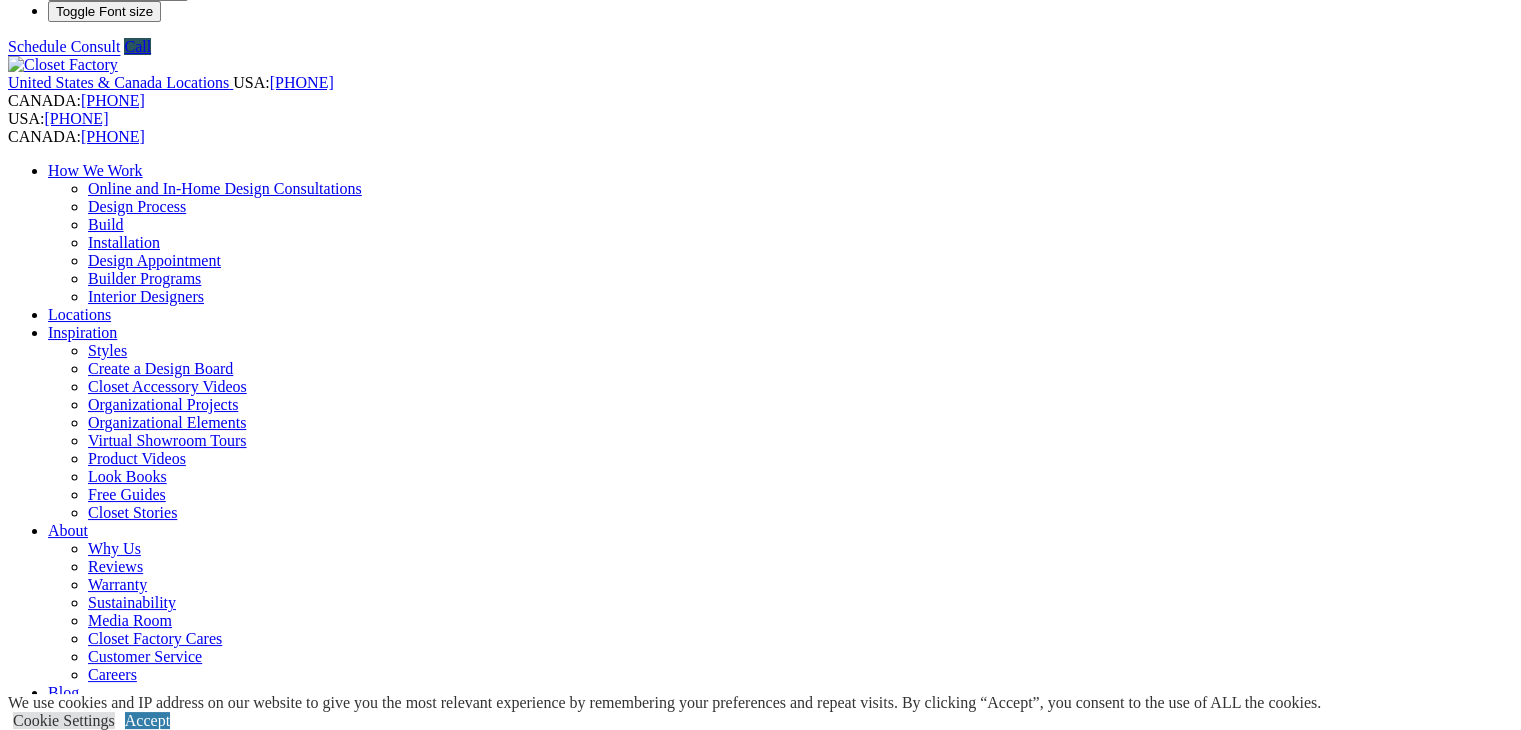 scroll, scrollTop: 0, scrollLeft: 0, axis: both 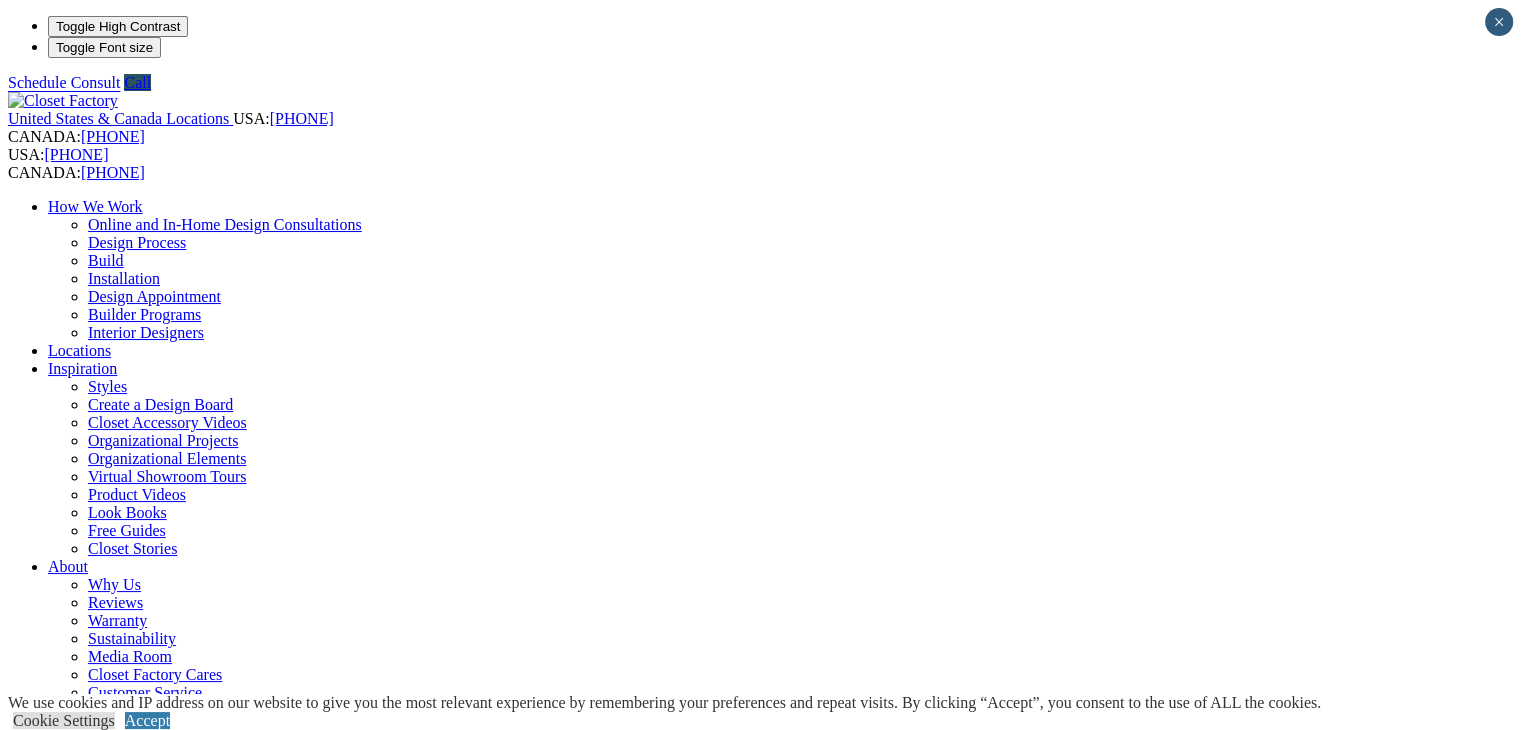 click on "Locations" at bounding box center [79, 350] 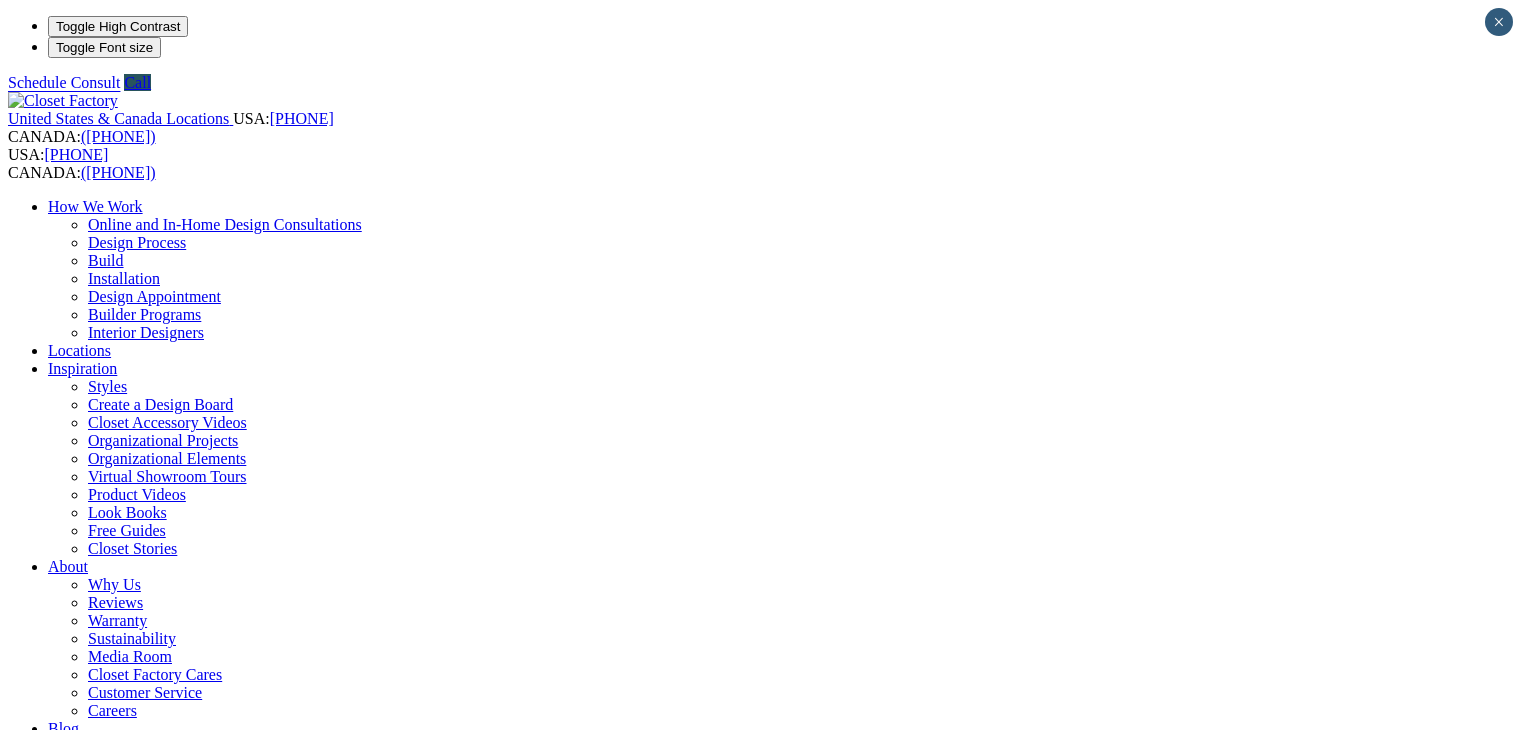 scroll, scrollTop: 0, scrollLeft: 0, axis: both 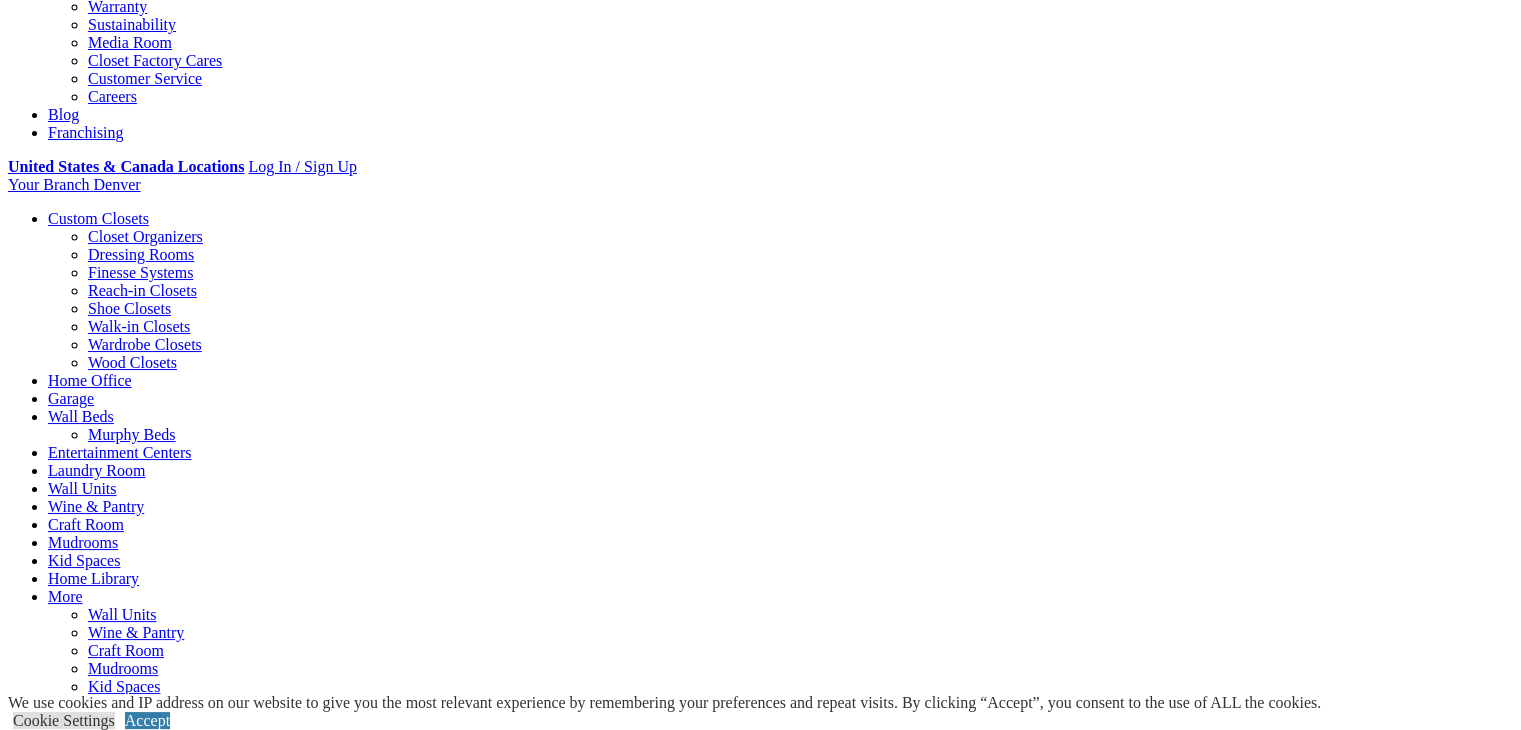 click on "Expand Gallery" at bounding box center (58, 8363) 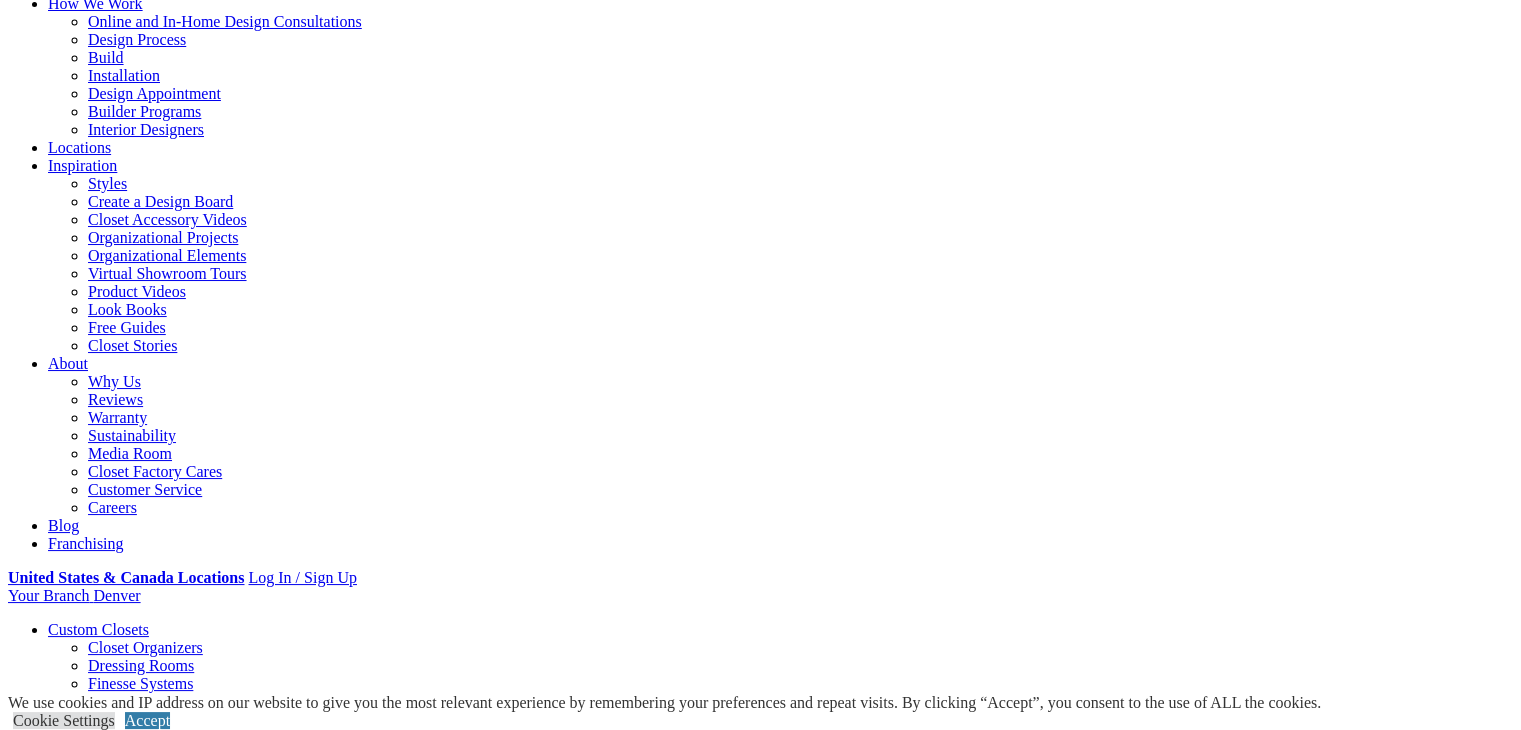 scroll, scrollTop: 0, scrollLeft: 0, axis: both 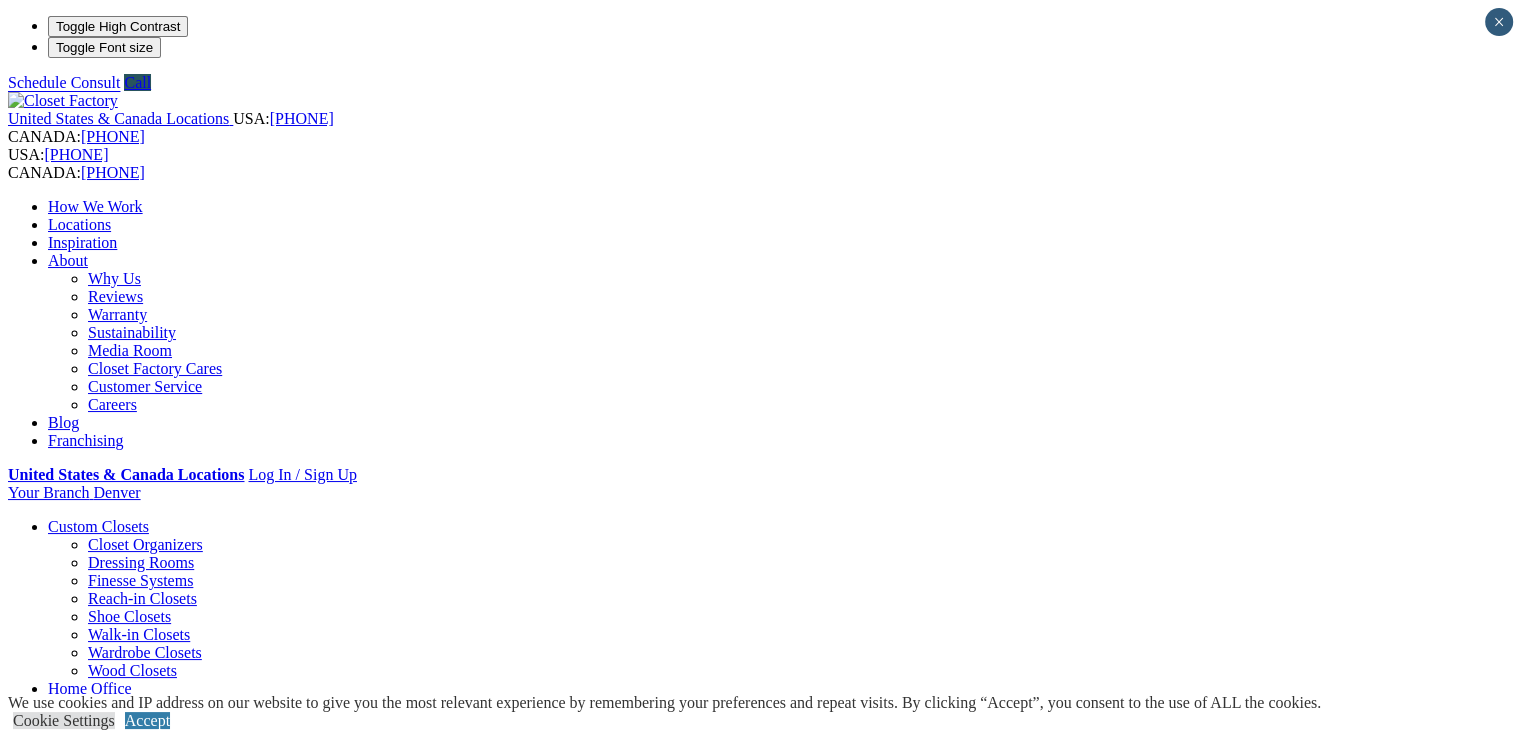 click on "Media Room" at bounding box center [130, 350] 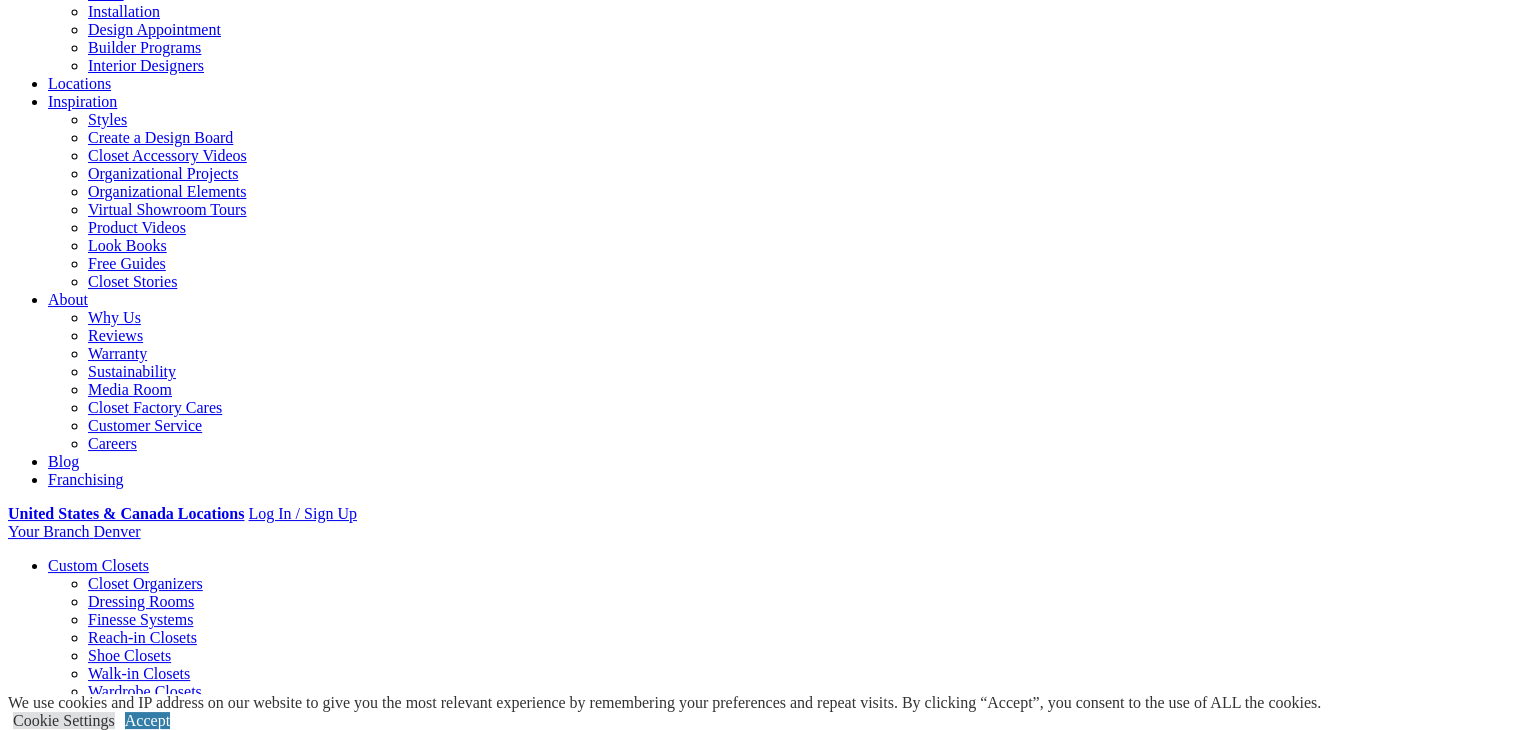 scroll, scrollTop: 267, scrollLeft: 0, axis: vertical 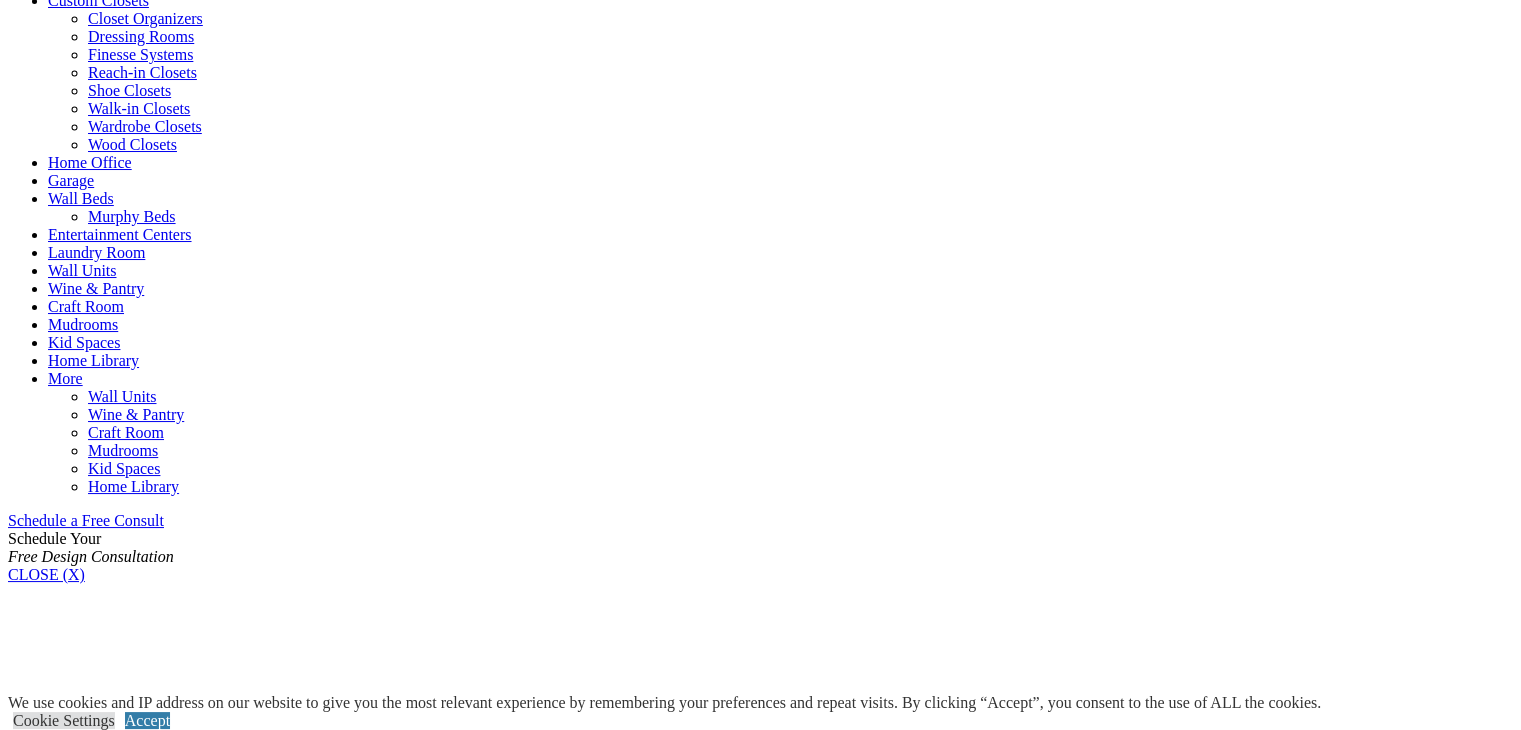 click at bounding box center (63, -281) 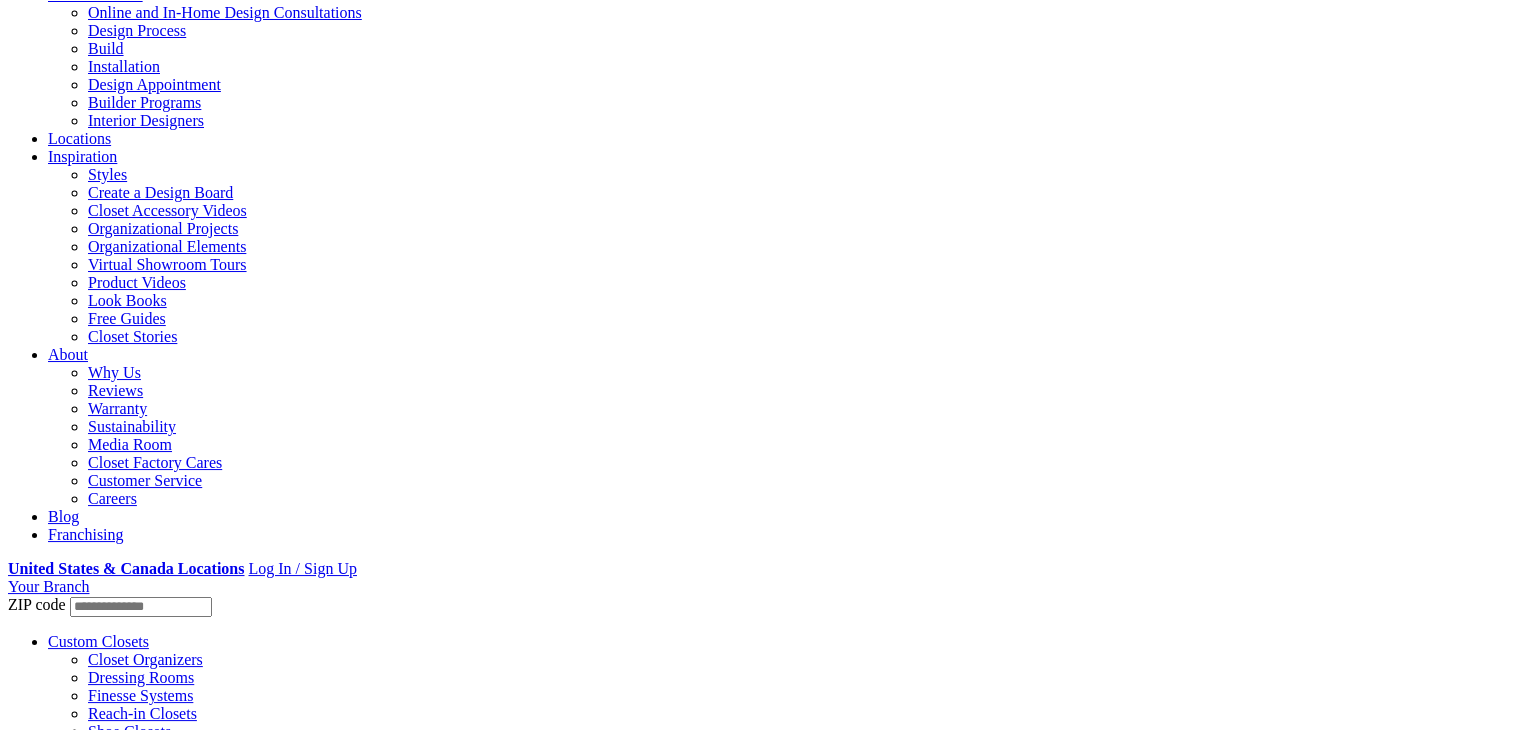 scroll, scrollTop: 0, scrollLeft: 0, axis: both 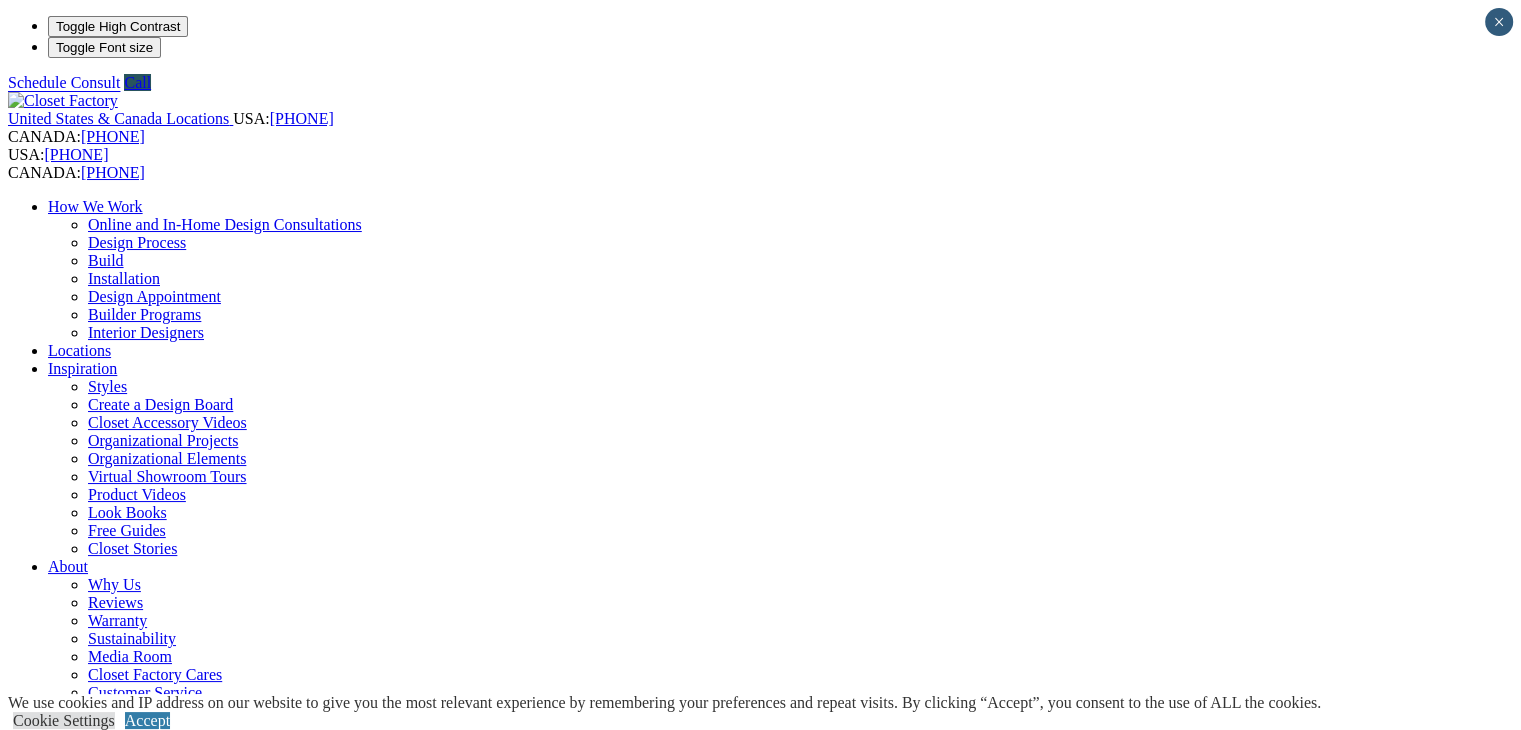 click on "Locations" at bounding box center (79, 350) 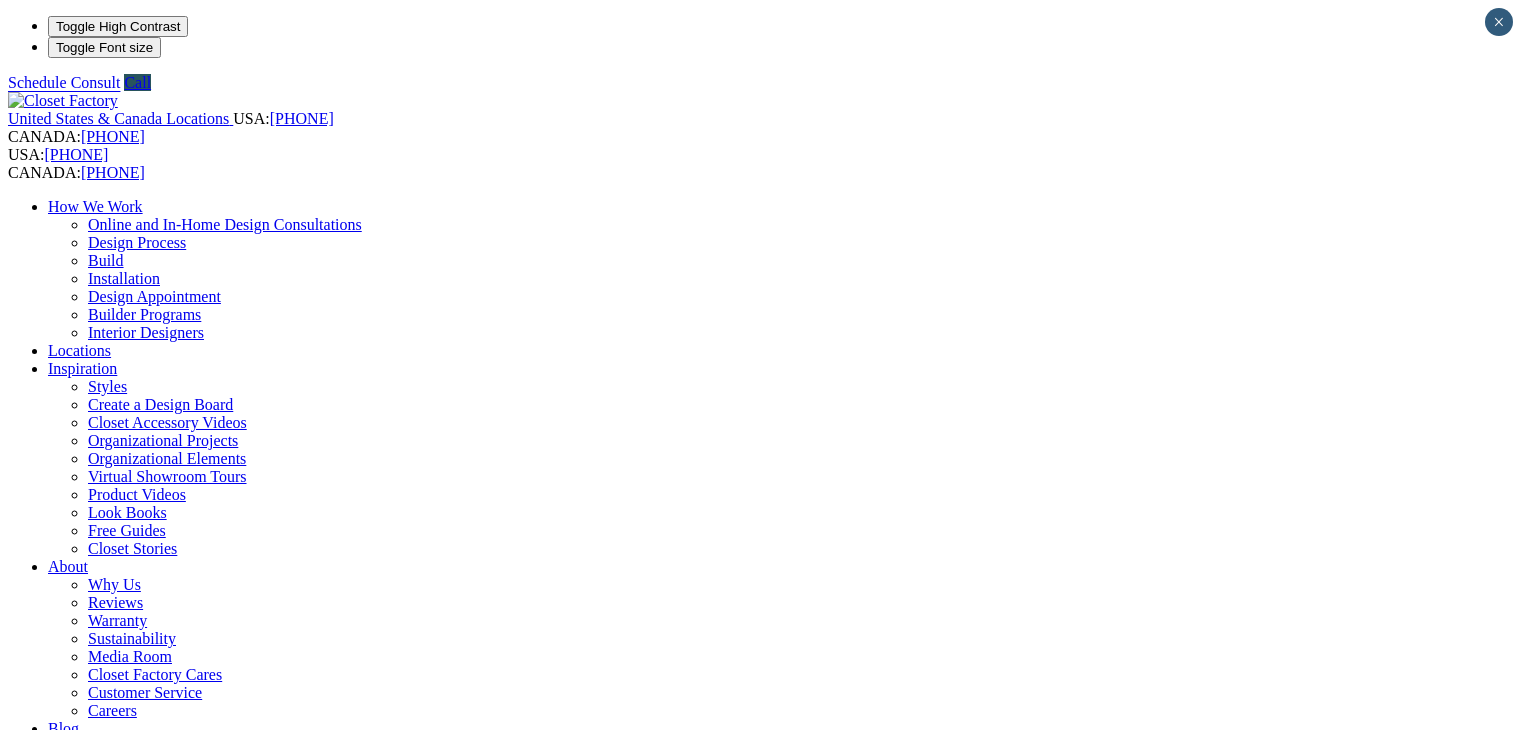 scroll, scrollTop: 0, scrollLeft: 0, axis: both 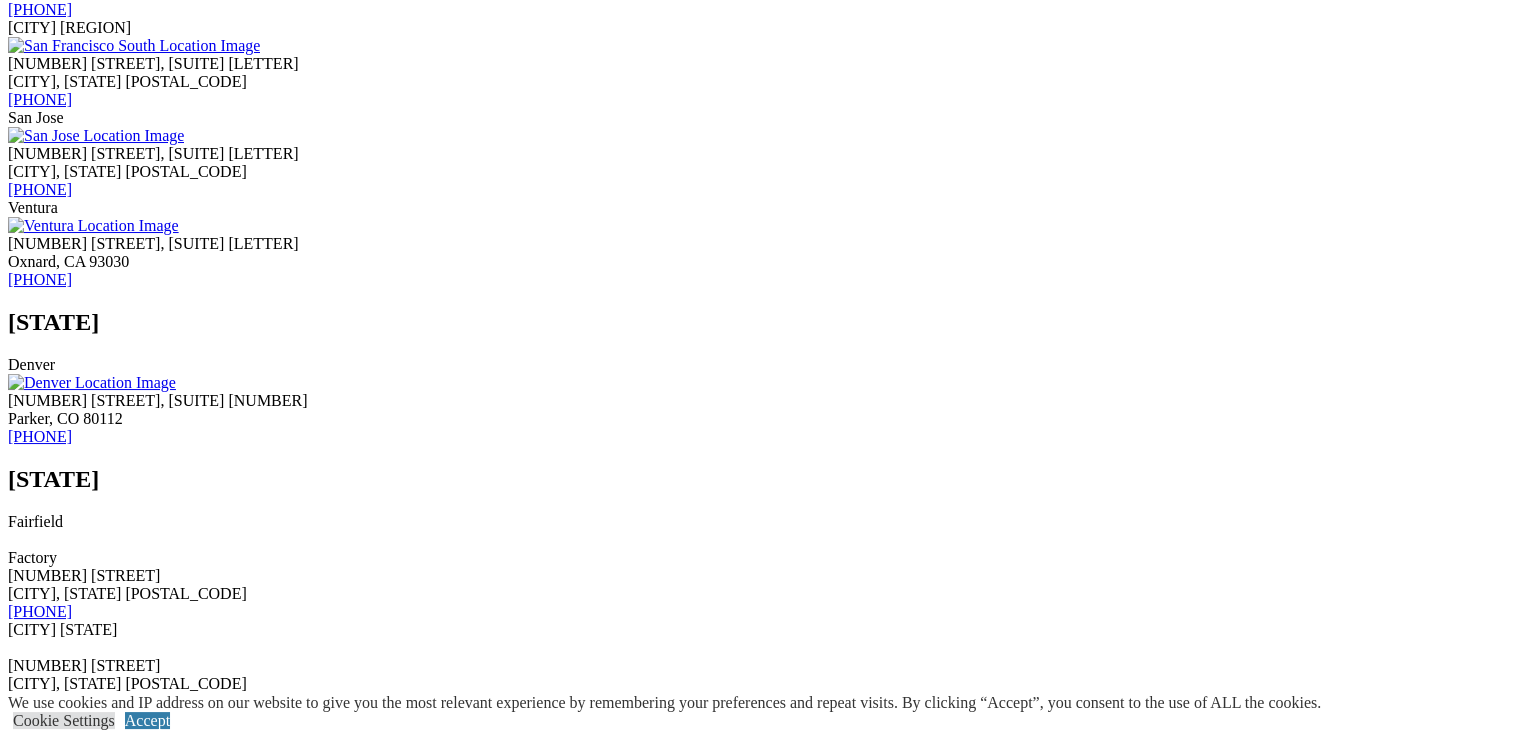 click at bounding box center (92, 383) 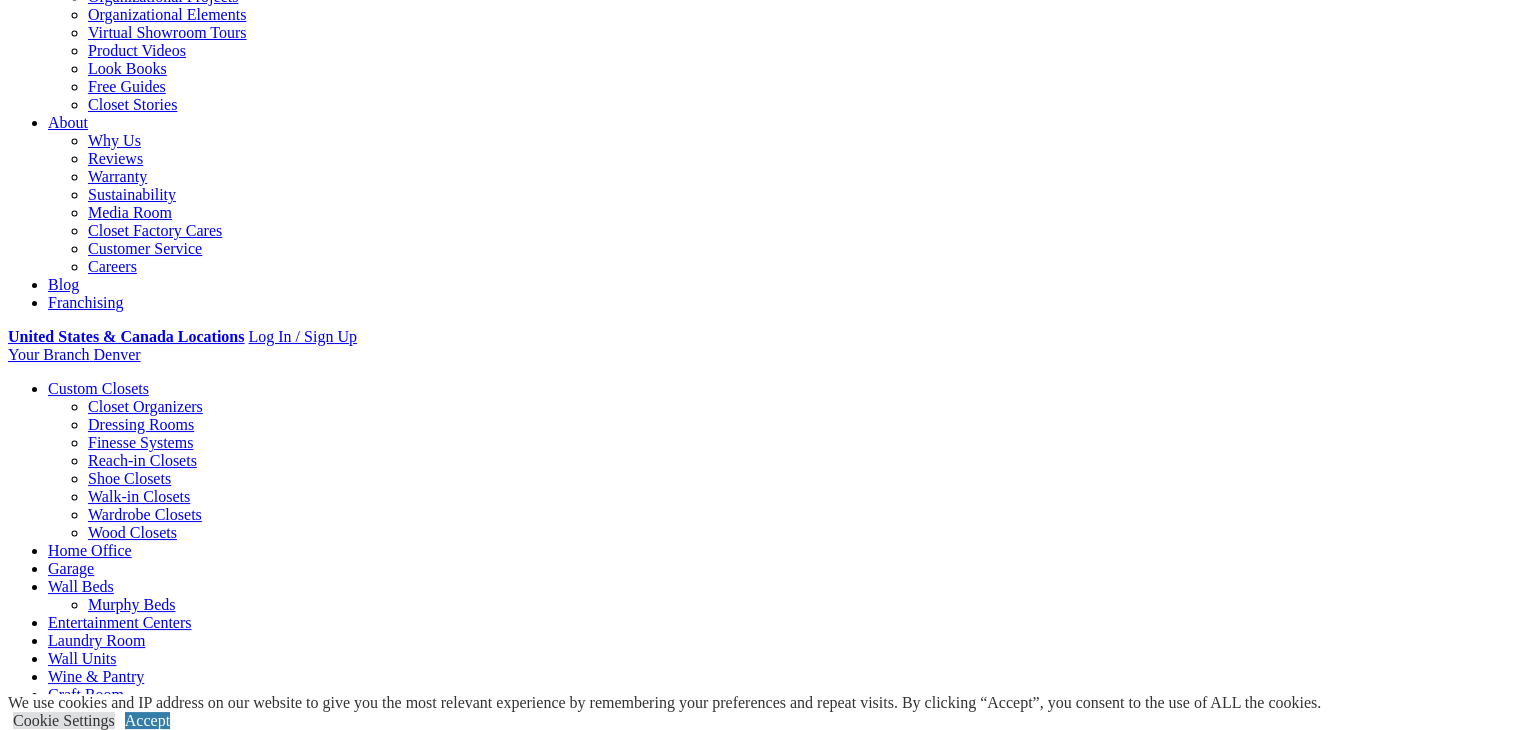 scroll, scrollTop: 459, scrollLeft: 0, axis: vertical 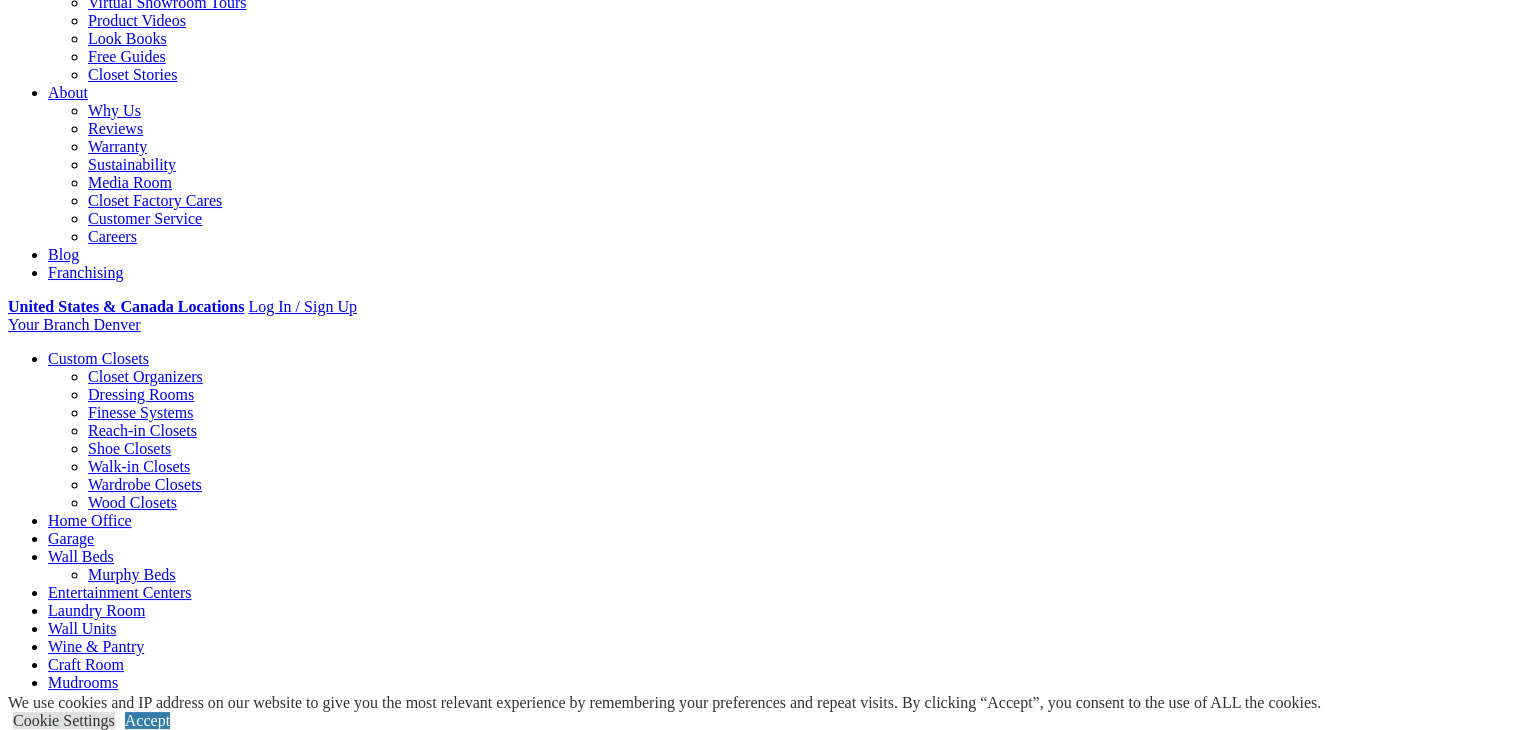 click on "Load More" at bounding box center (761, 5372) 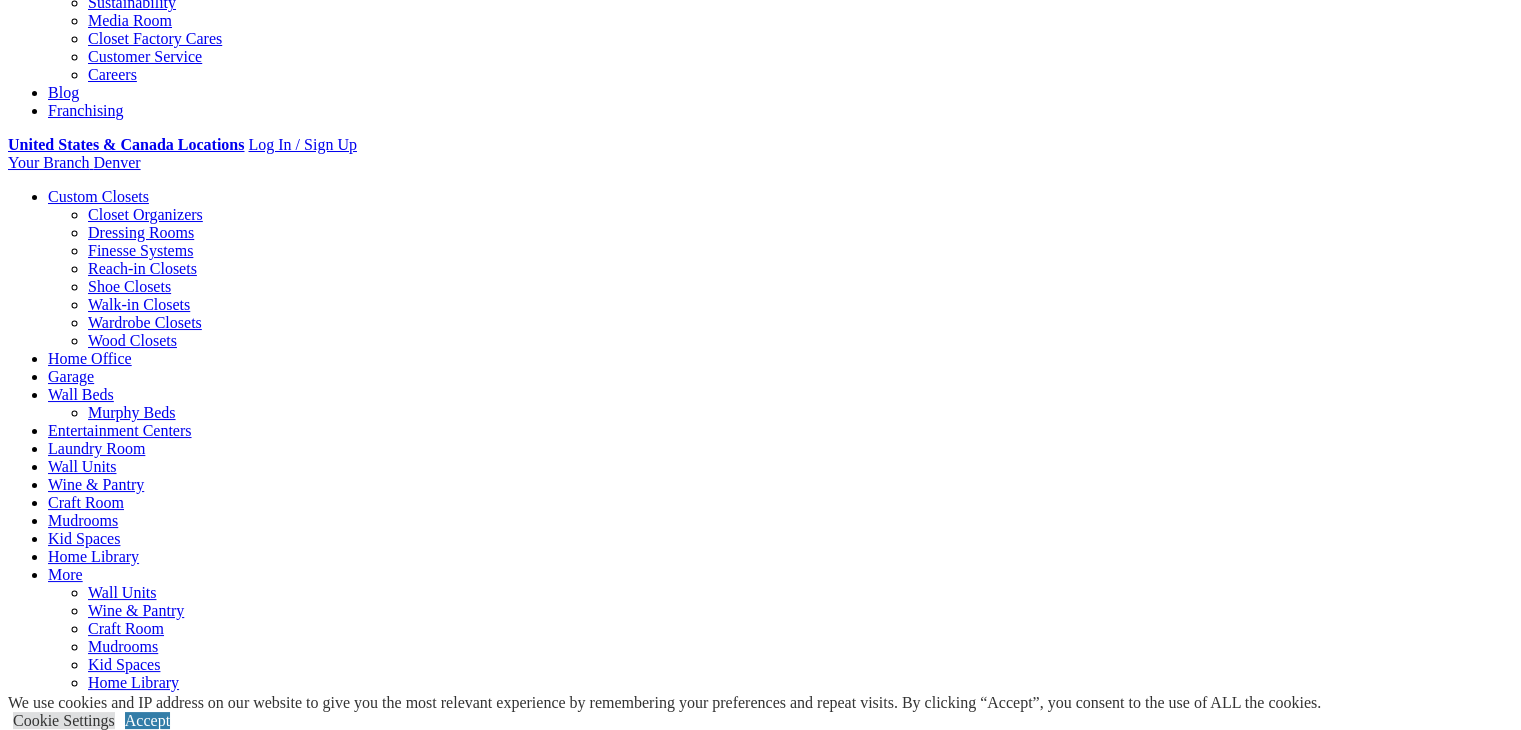 scroll, scrollTop: 638, scrollLeft: 0, axis: vertical 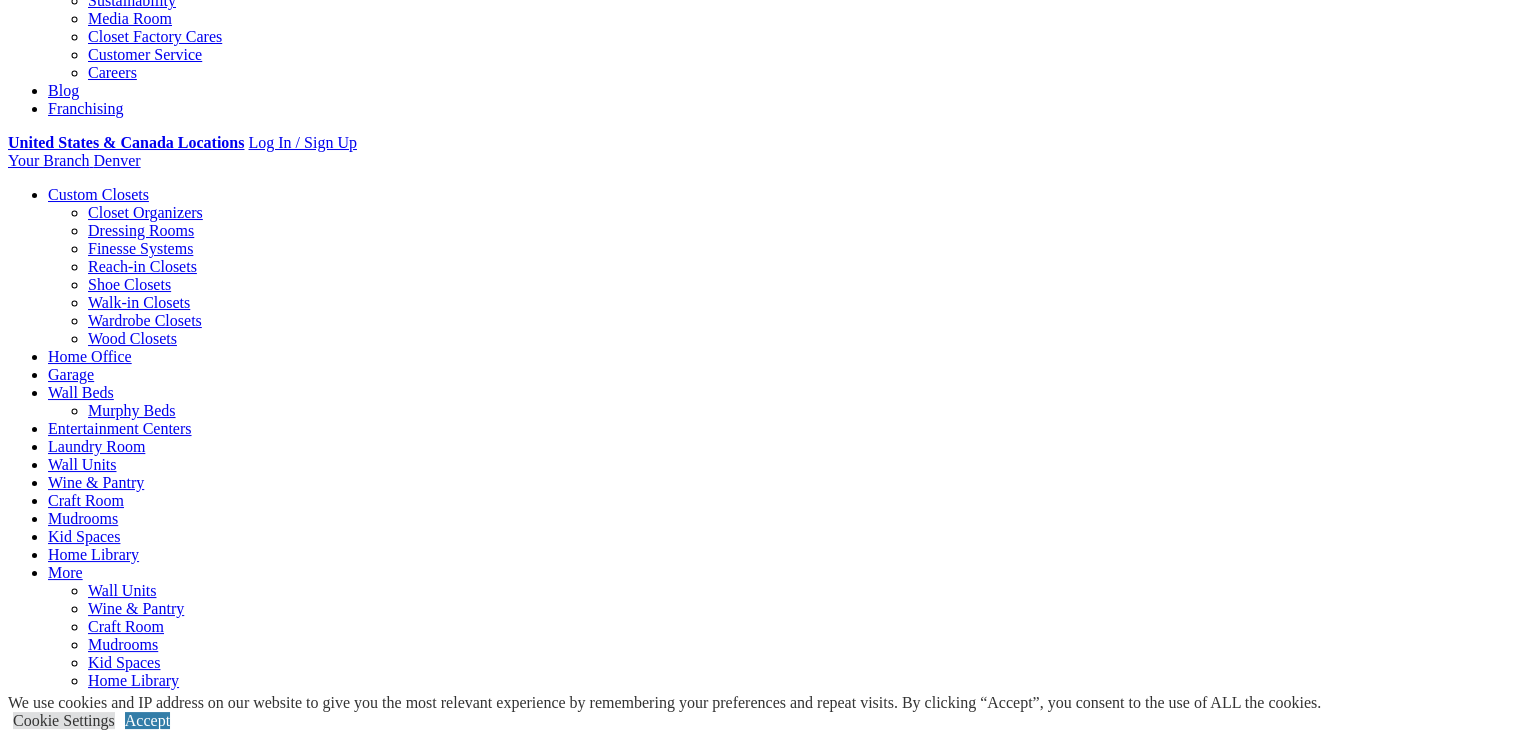 click on "Load More" at bounding box center [761, 6750] 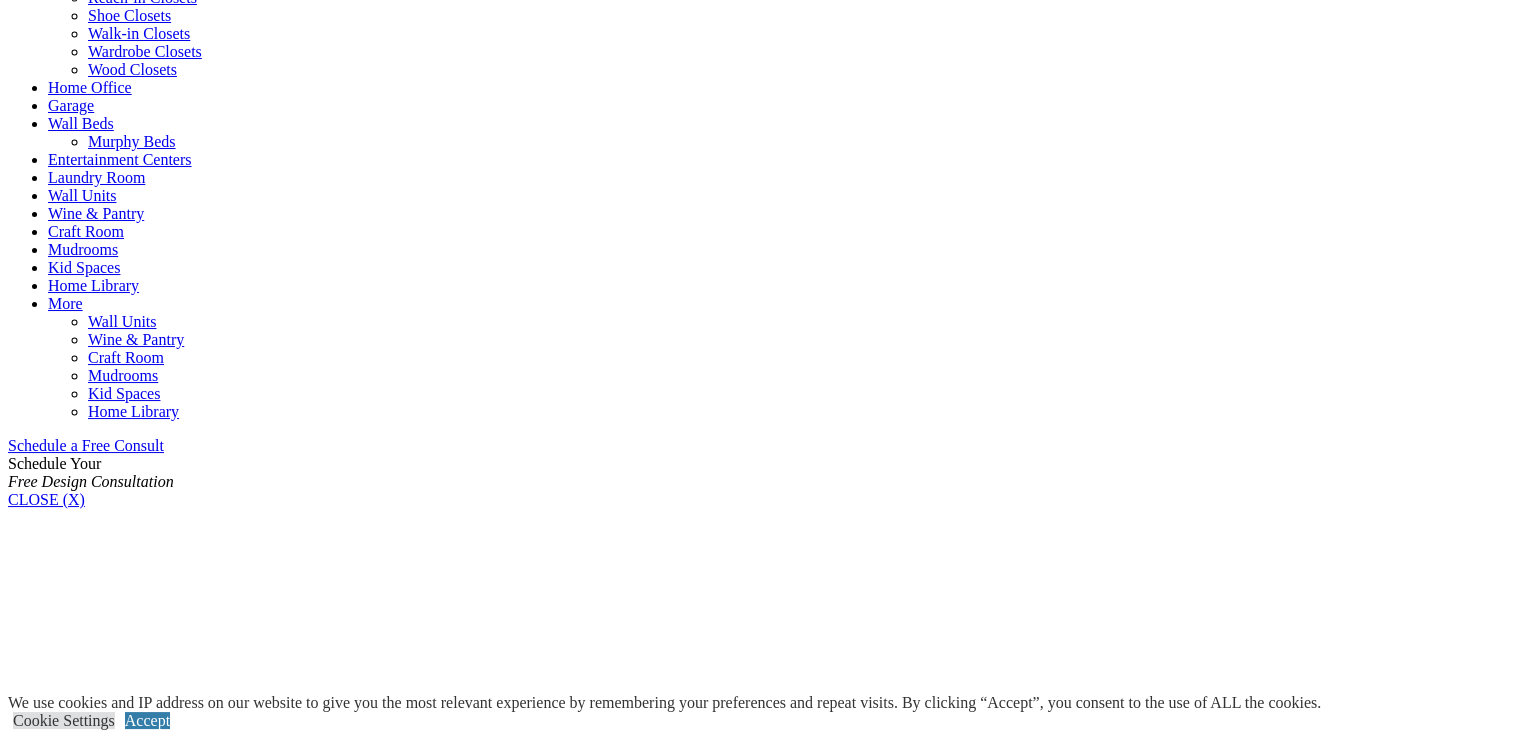 scroll, scrollTop: 912, scrollLeft: 0, axis: vertical 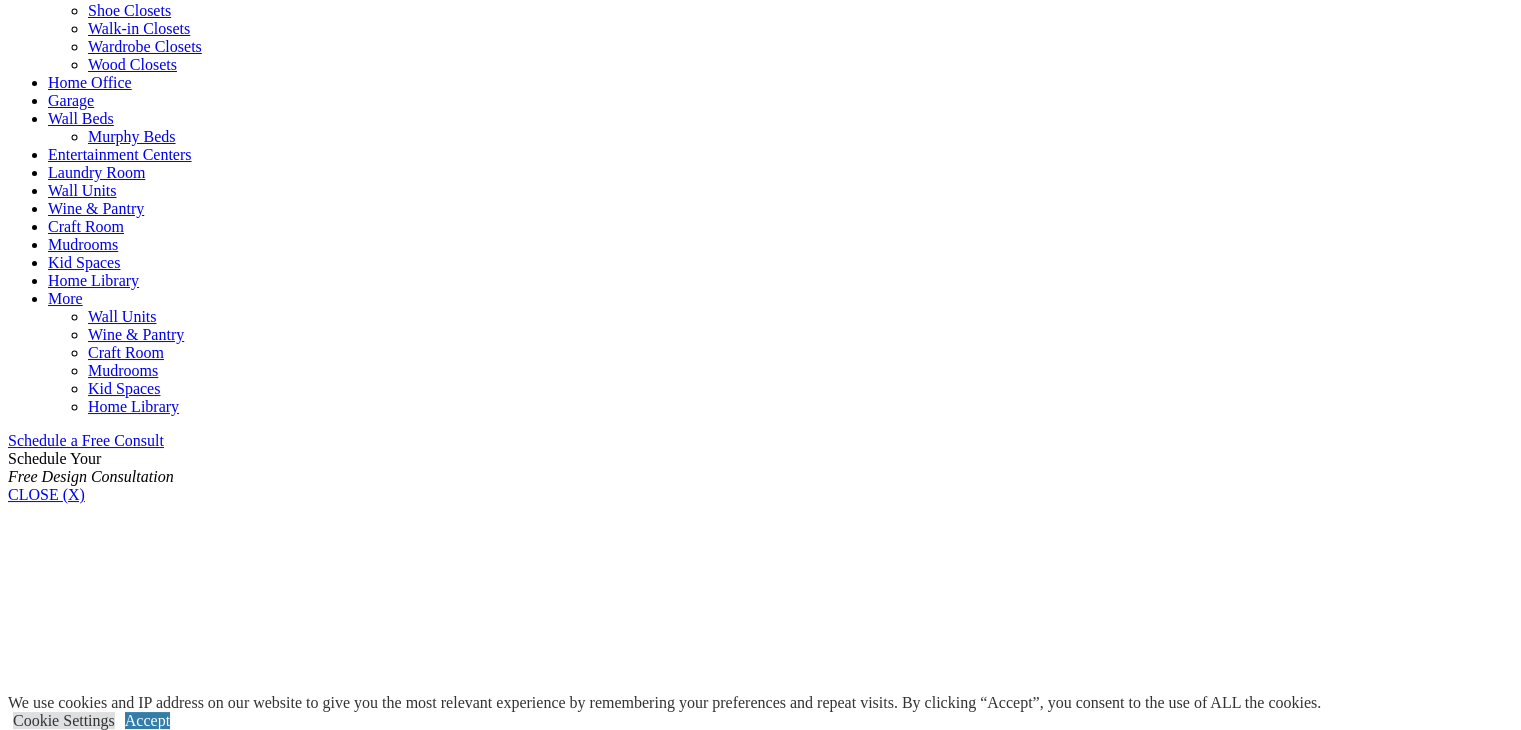 click on "Load More" at bounding box center (761, 8466) 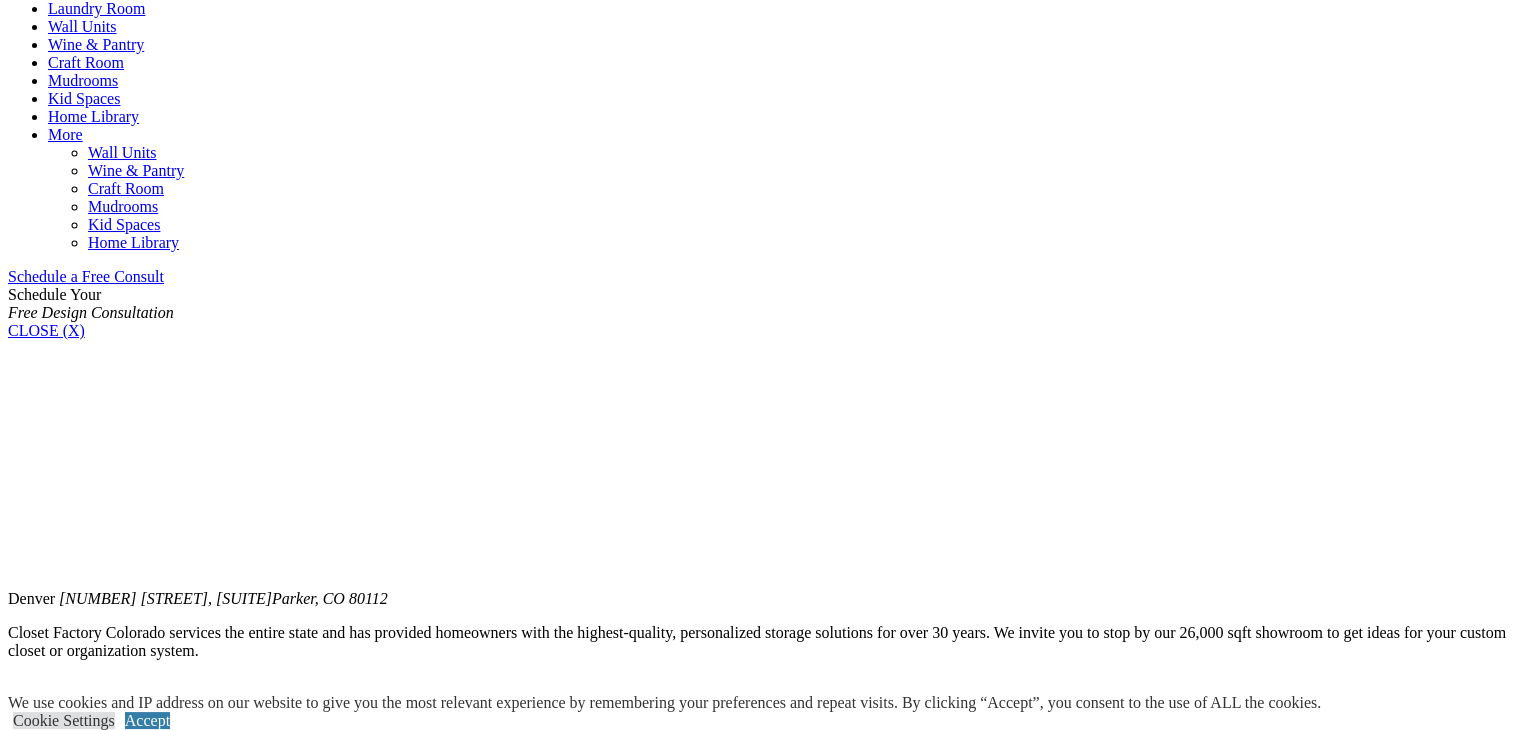 scroll, scrollTop: 1092, scrollLeft: 0, axis: vertical 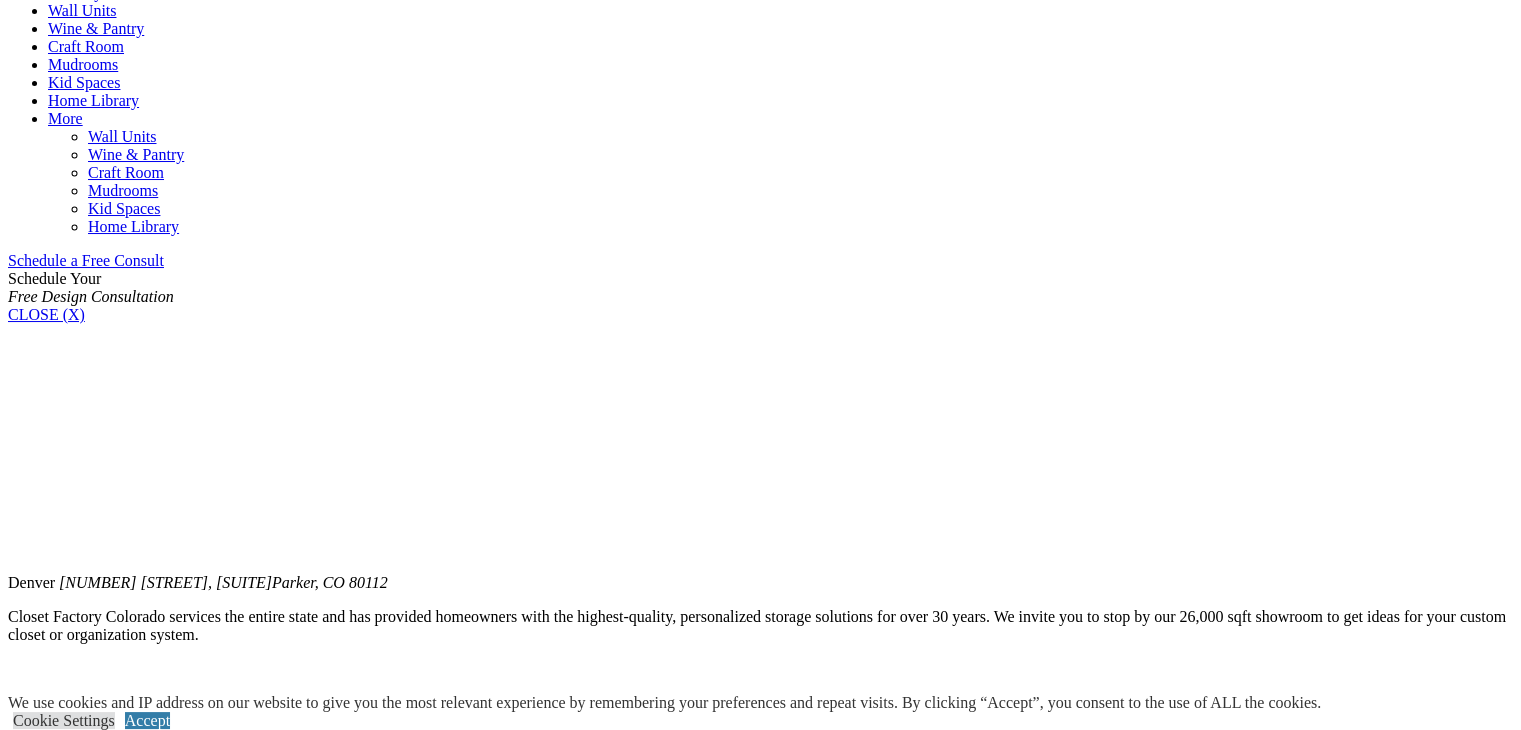 click on "Load More" at bounding box center (761, 10836) 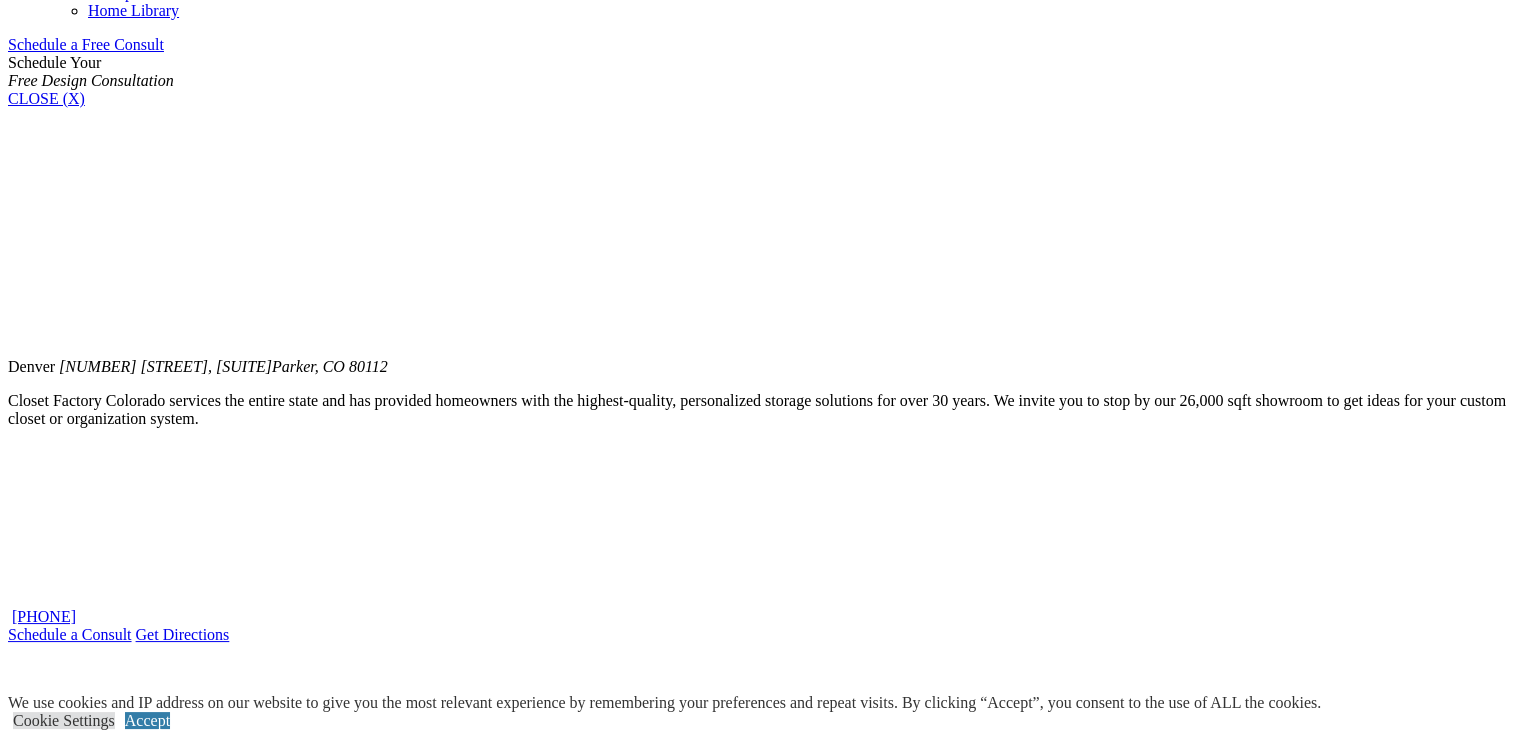 scroll, scrollTop: 1312, scrollLeft: 0, axis: vertical 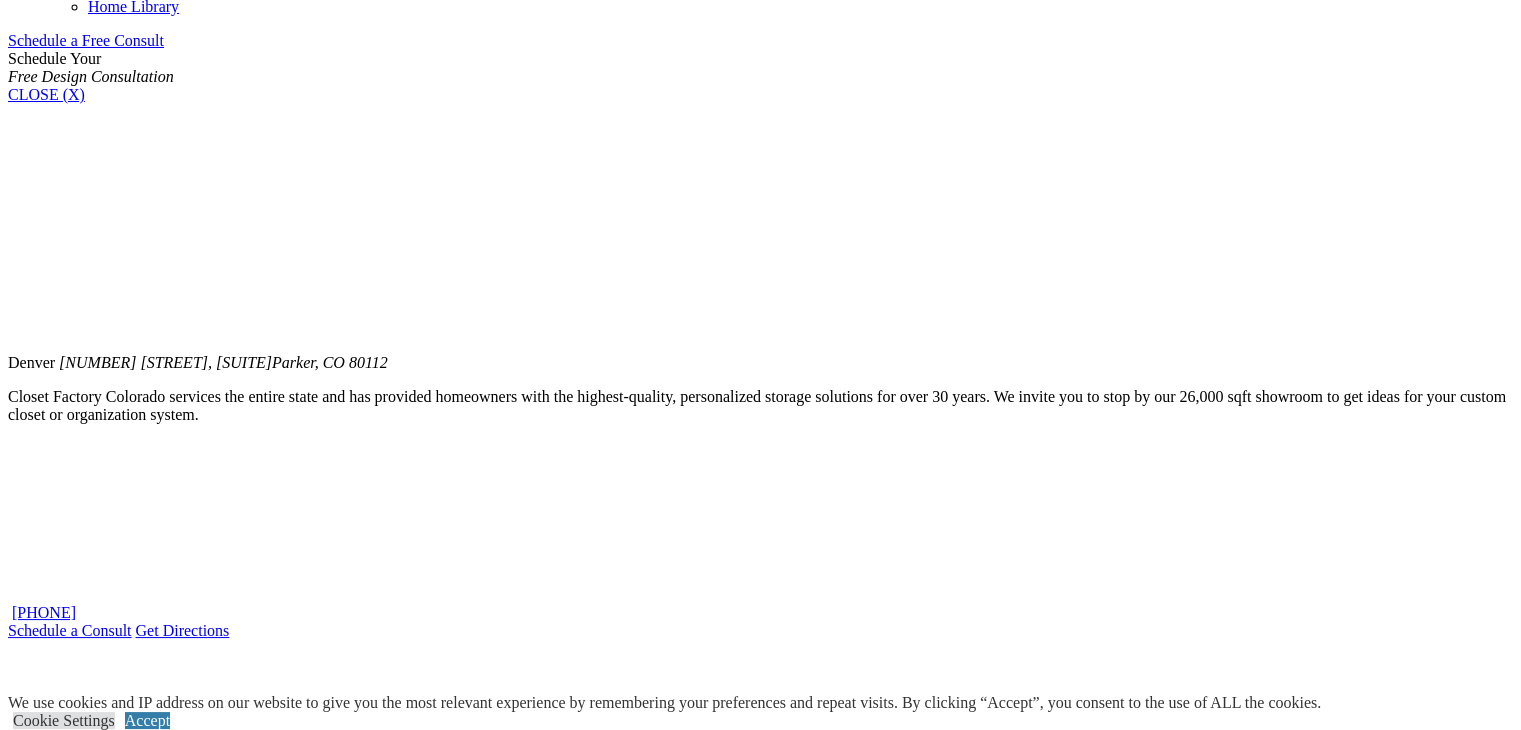 click on "Load More" at bounding box center [761, 12298] 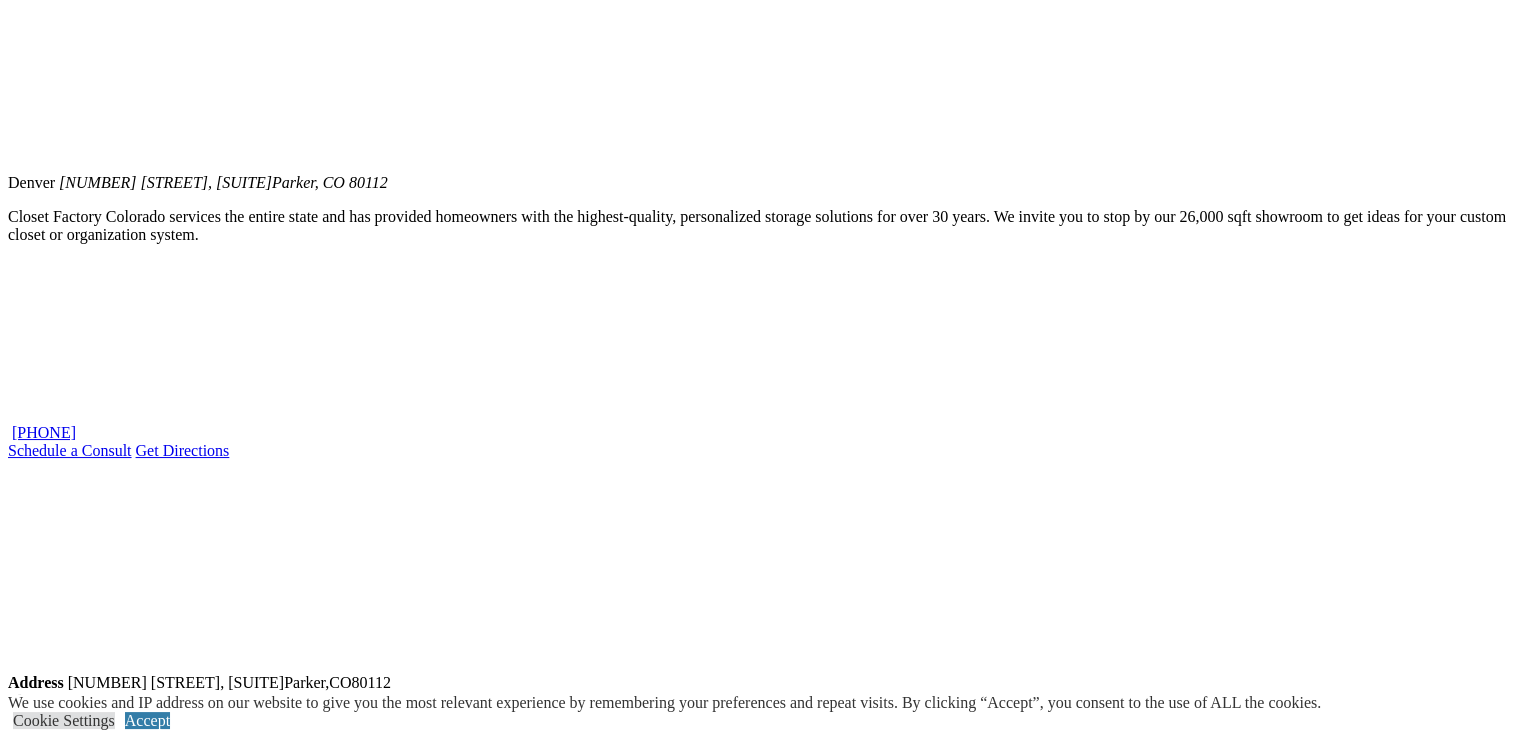 scroll, scrollTop: 1494, scrollLeft: 0, axis: vertical 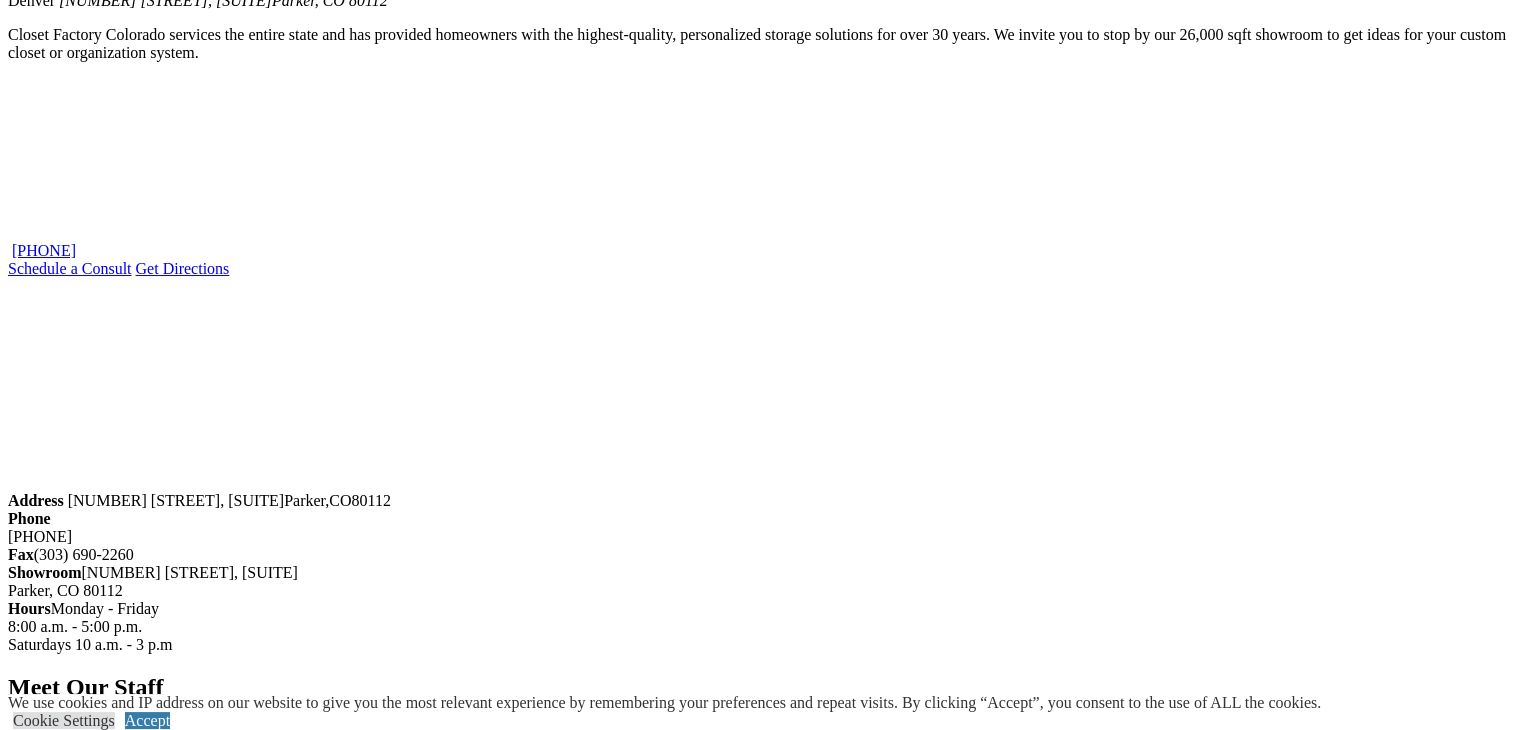 click on "Media Room" at bounding box center (130, -1018) 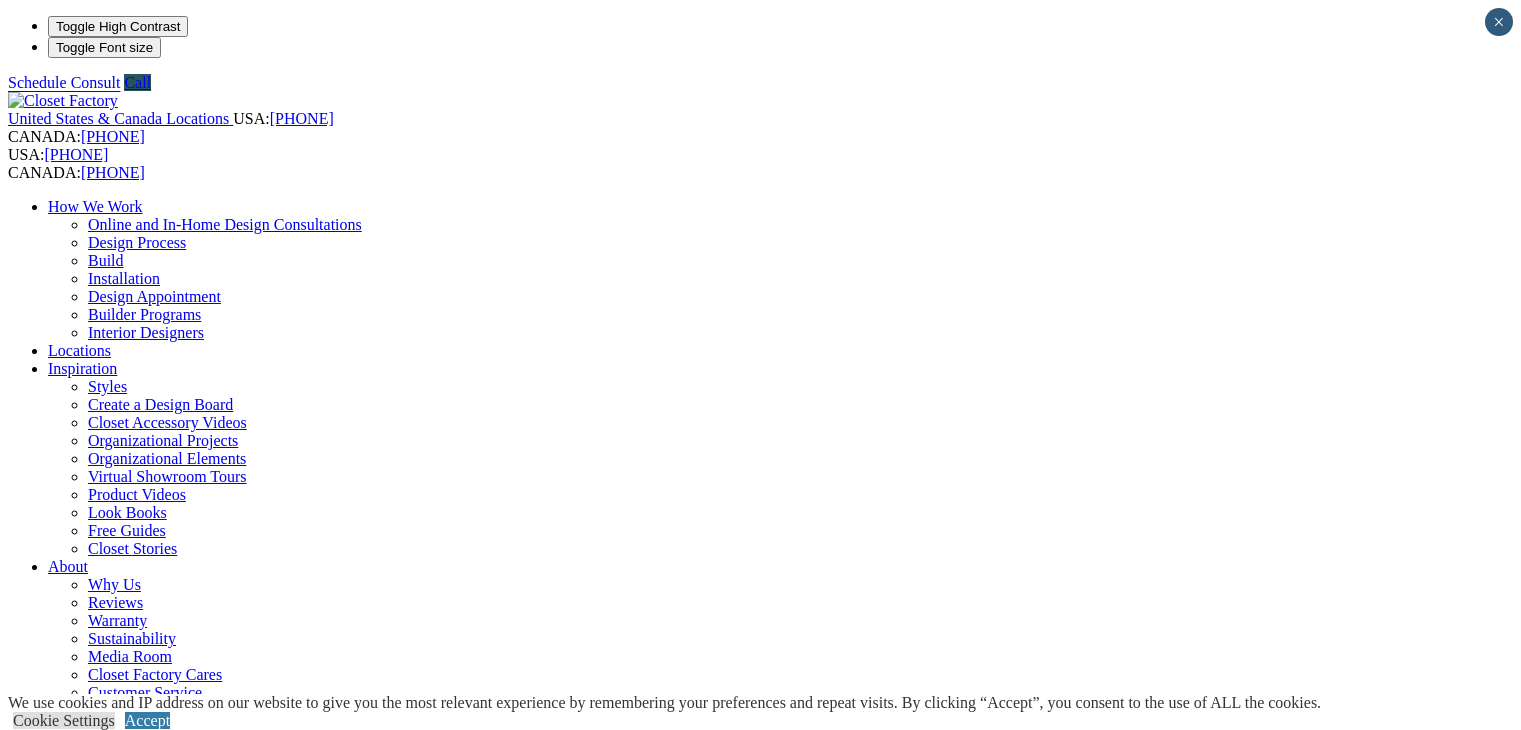 scroll, scrollTop: 244, scrollLeft: 0, axis: vertical 